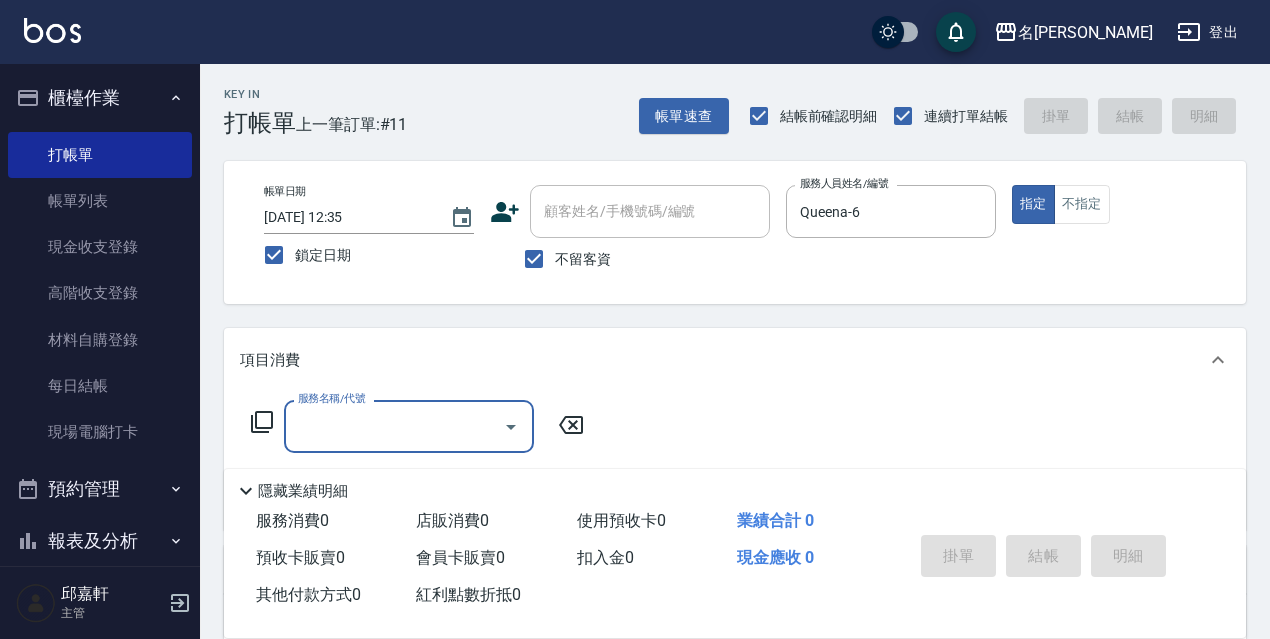 scroll, scrollTop: 0, scrollLeft: 0, axis: both 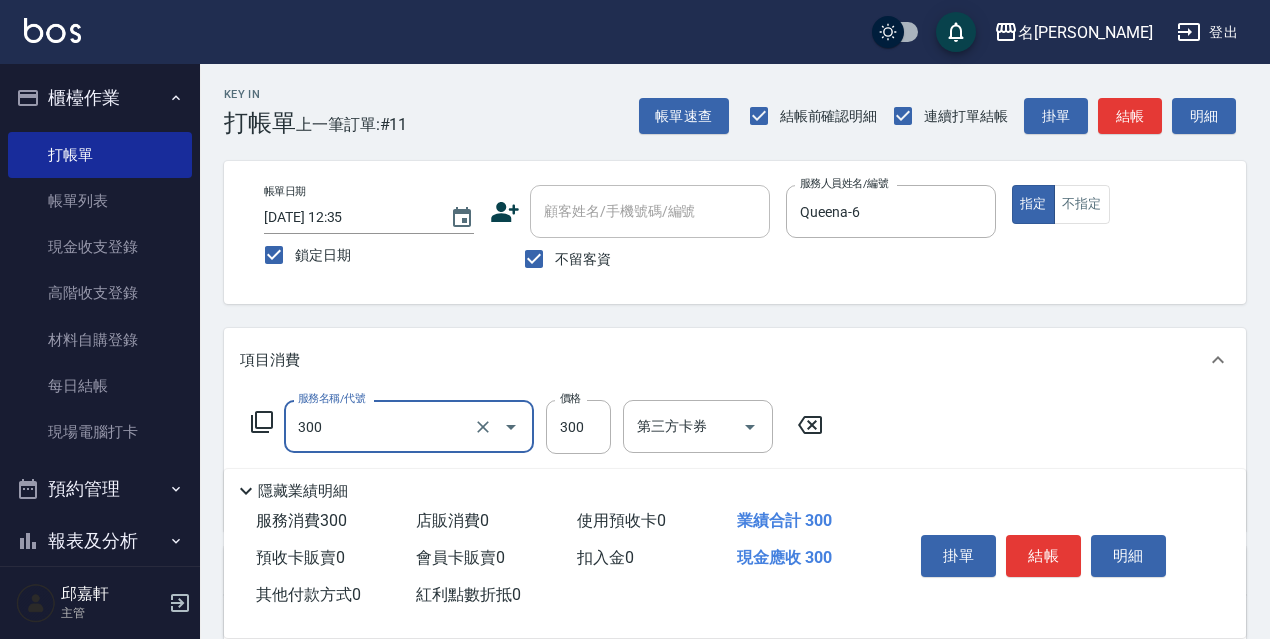 type on "洗髮300(300)" 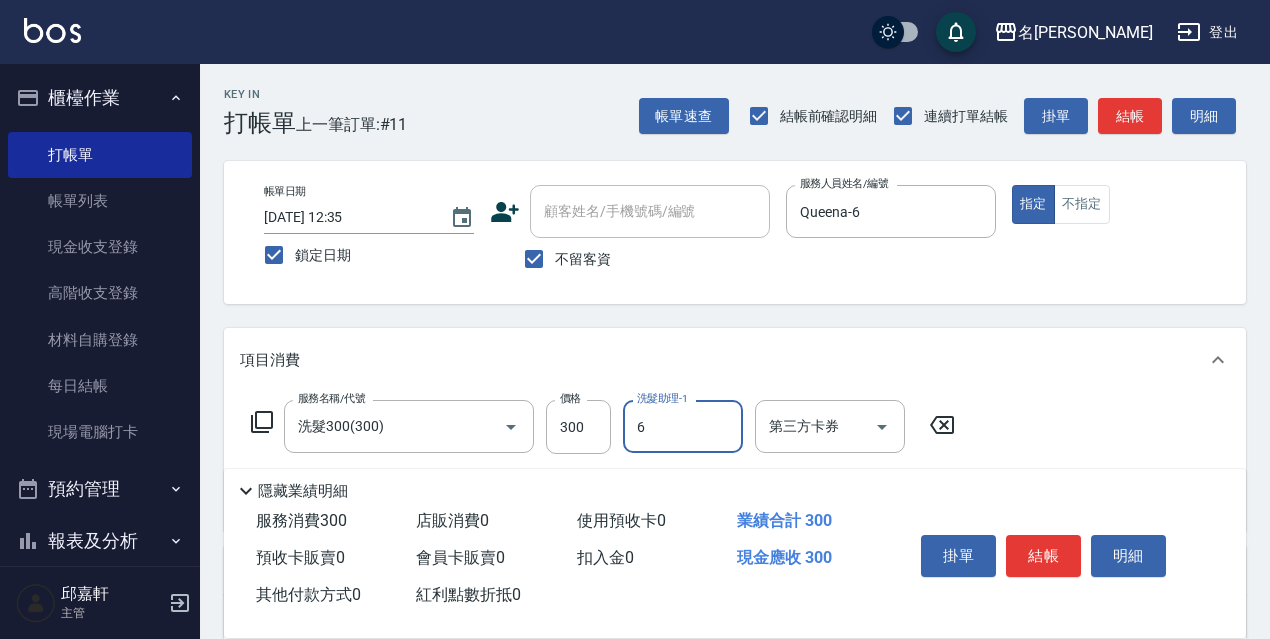 type on "Queena-6" 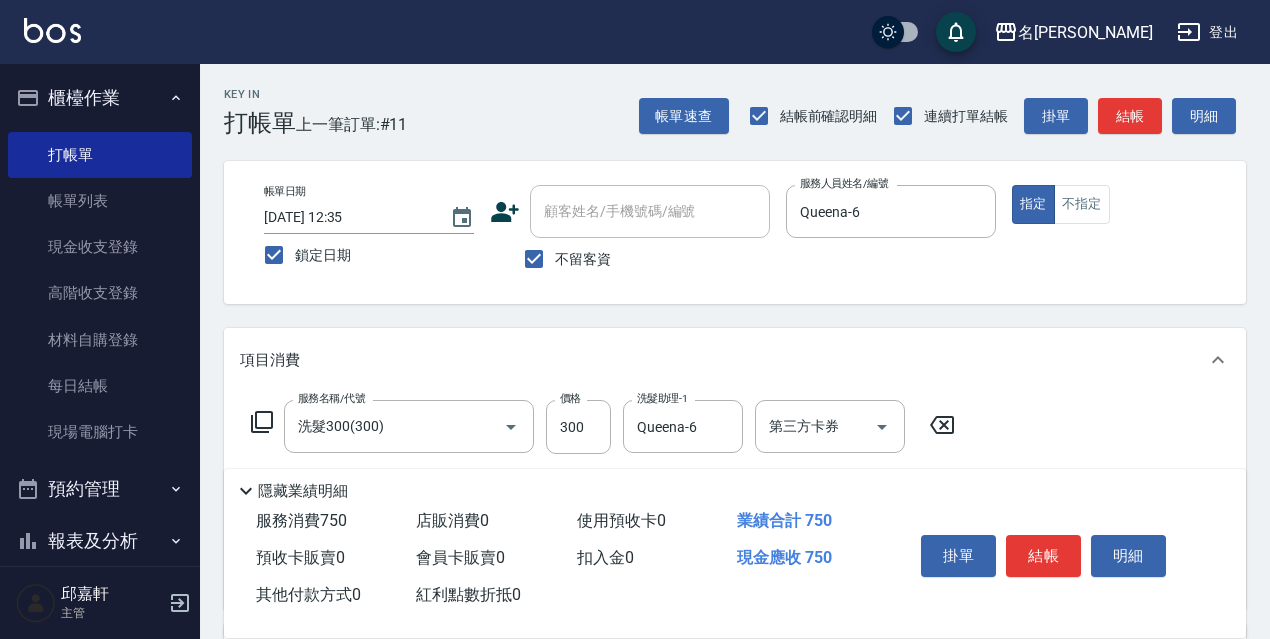 type on "剪髮450(306)" 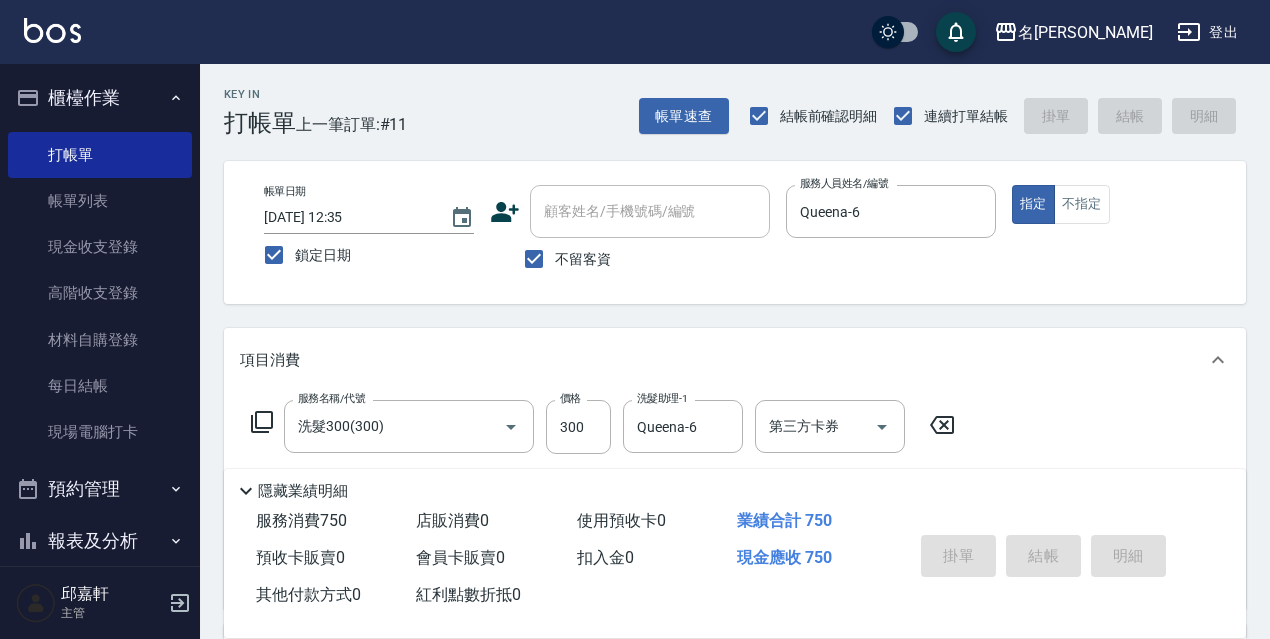 type 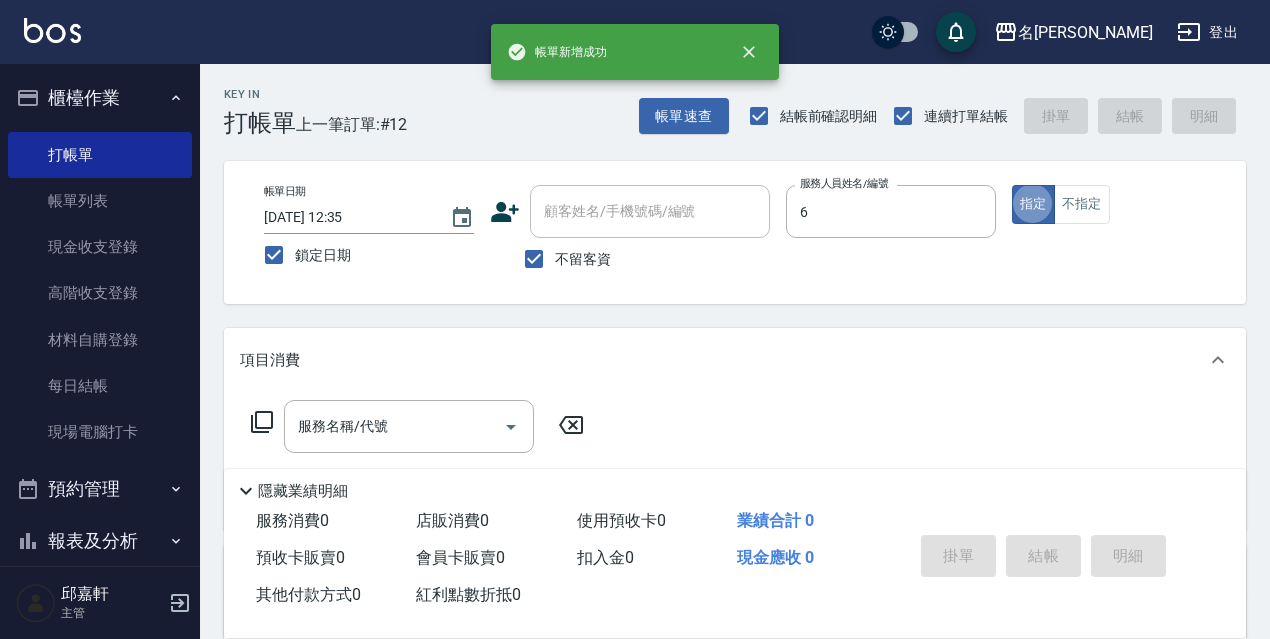 type on "Queena-6" 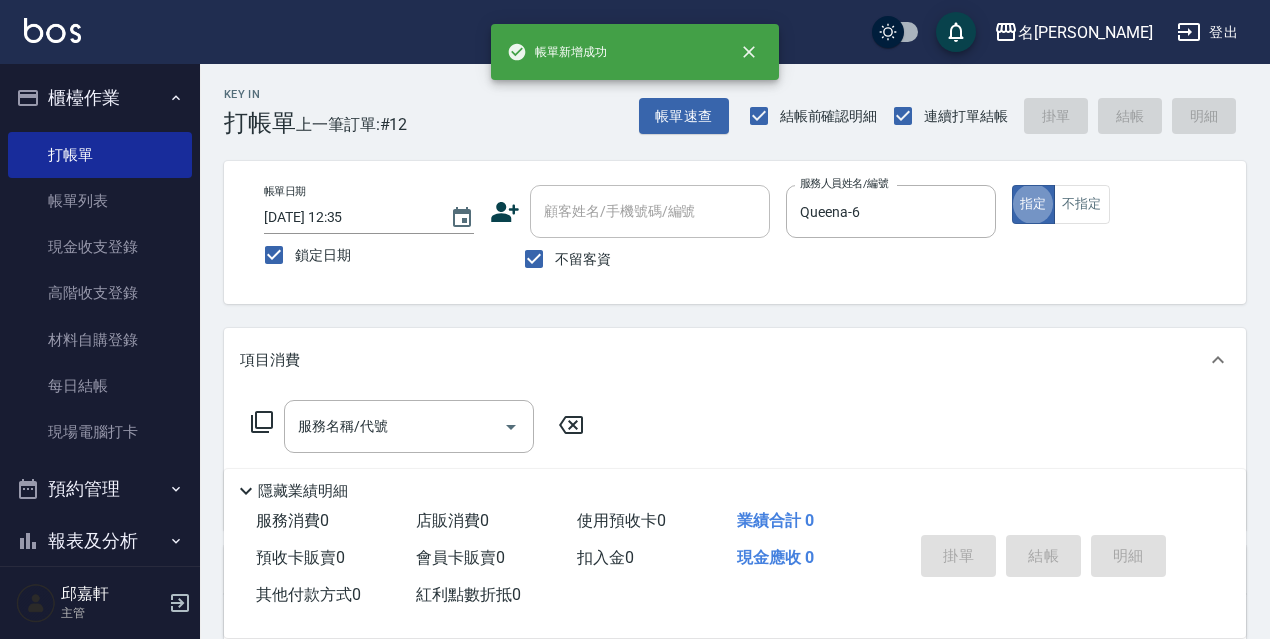 type on "true" 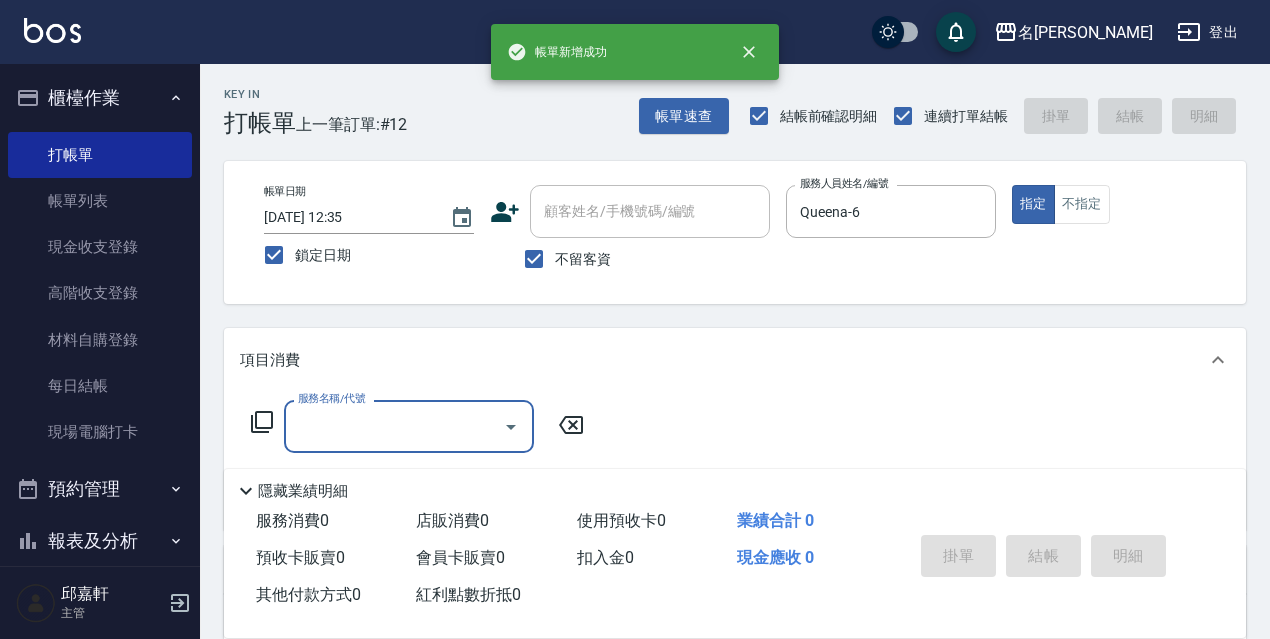 type on "3" 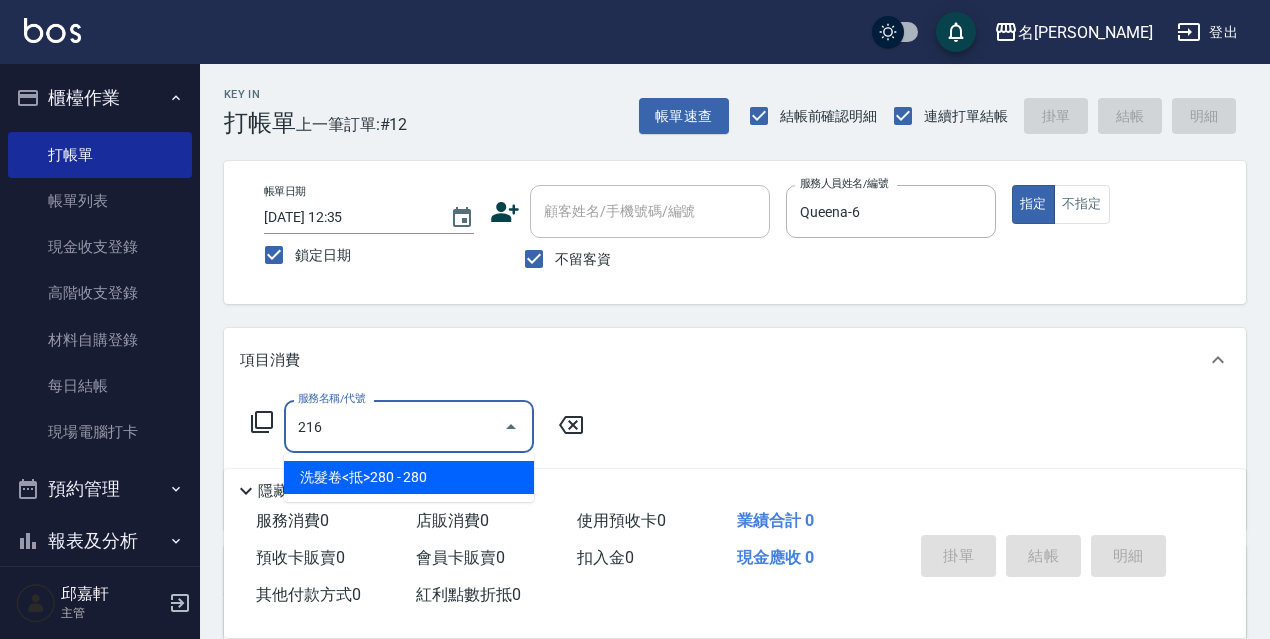 type on "洗髮卷<抵>280(216)" 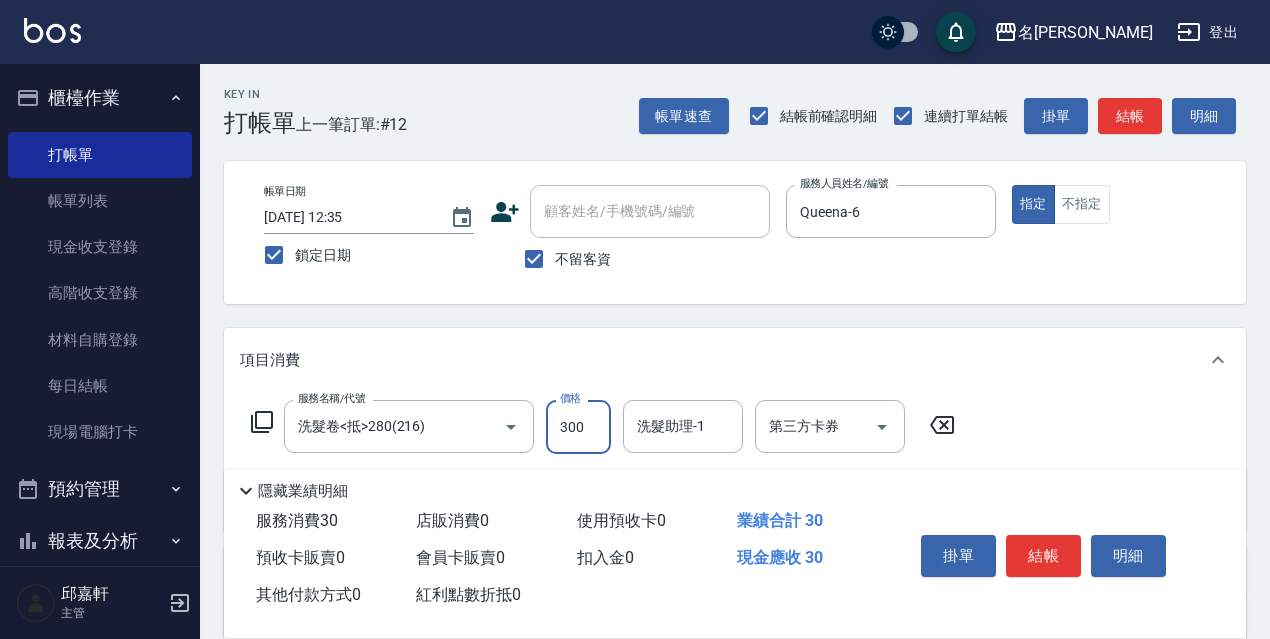 type on "300" 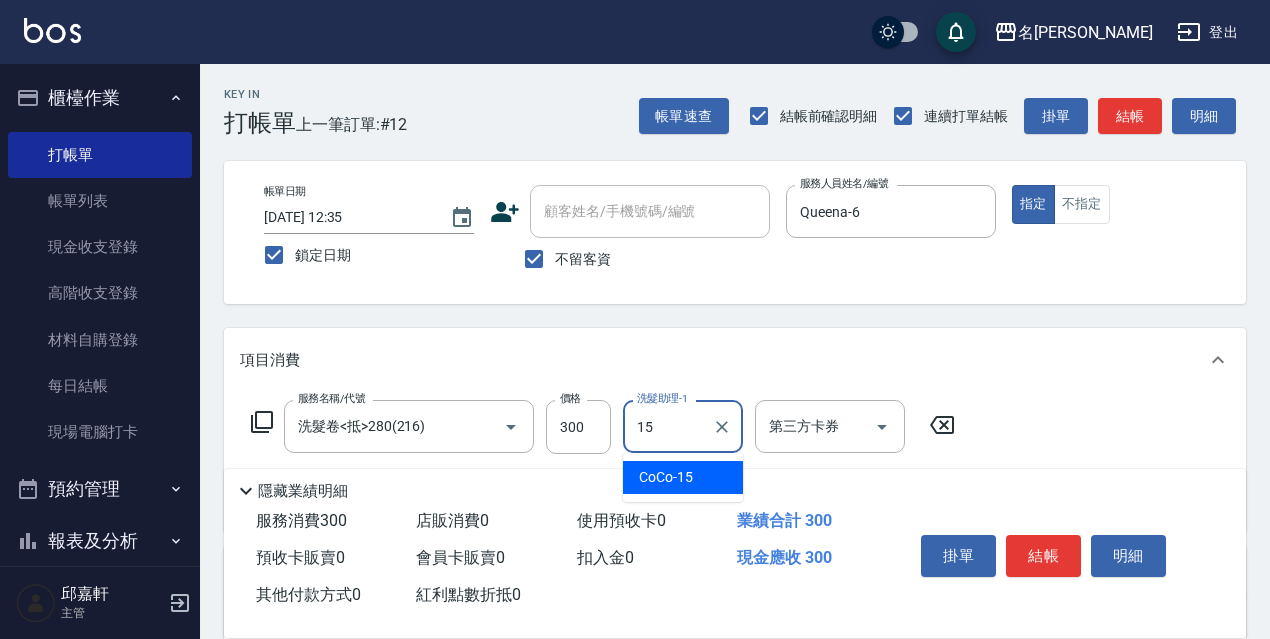 type on "CoCo-15" 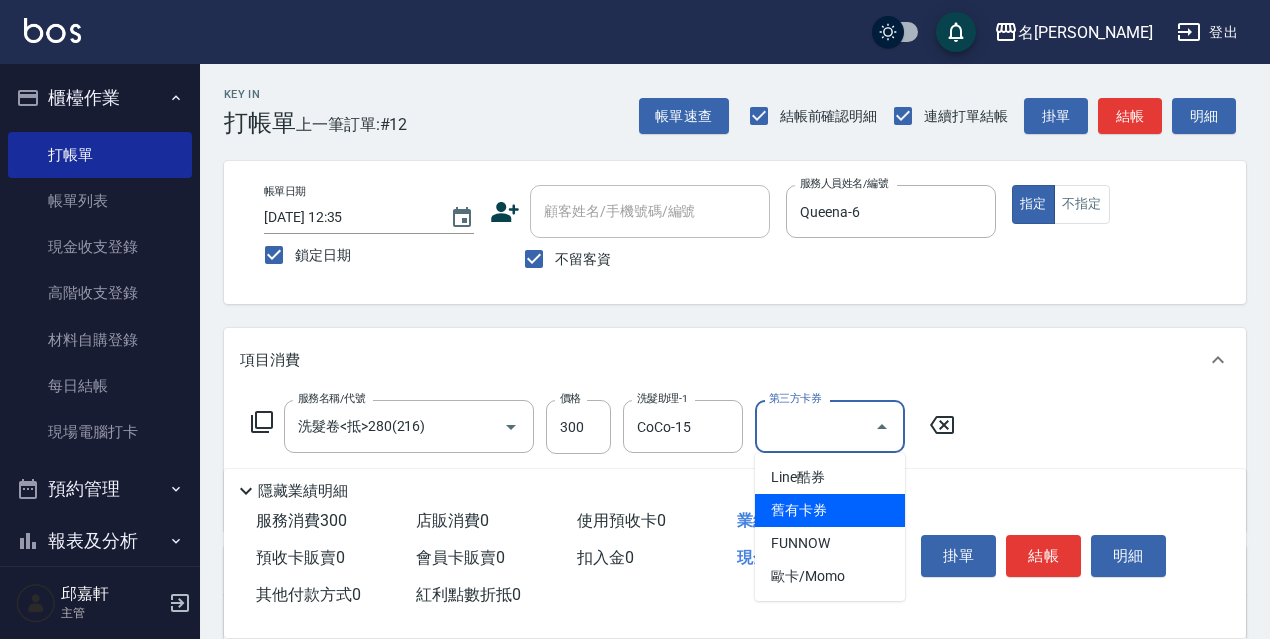 type on "舊有卡券" 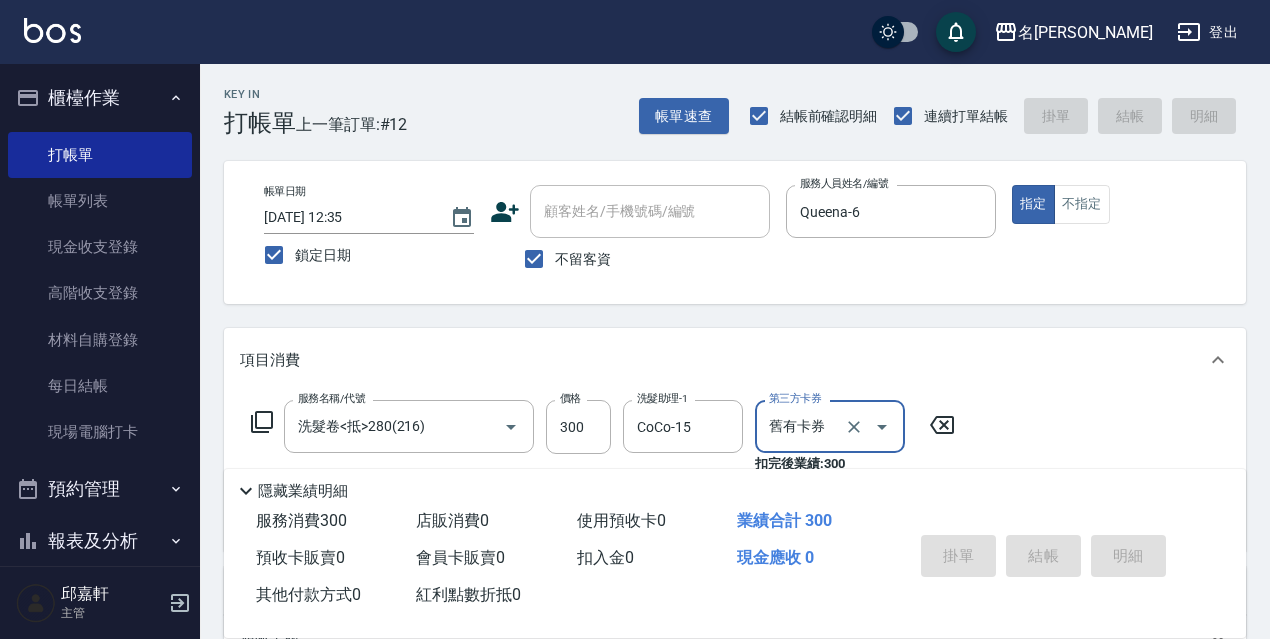 type 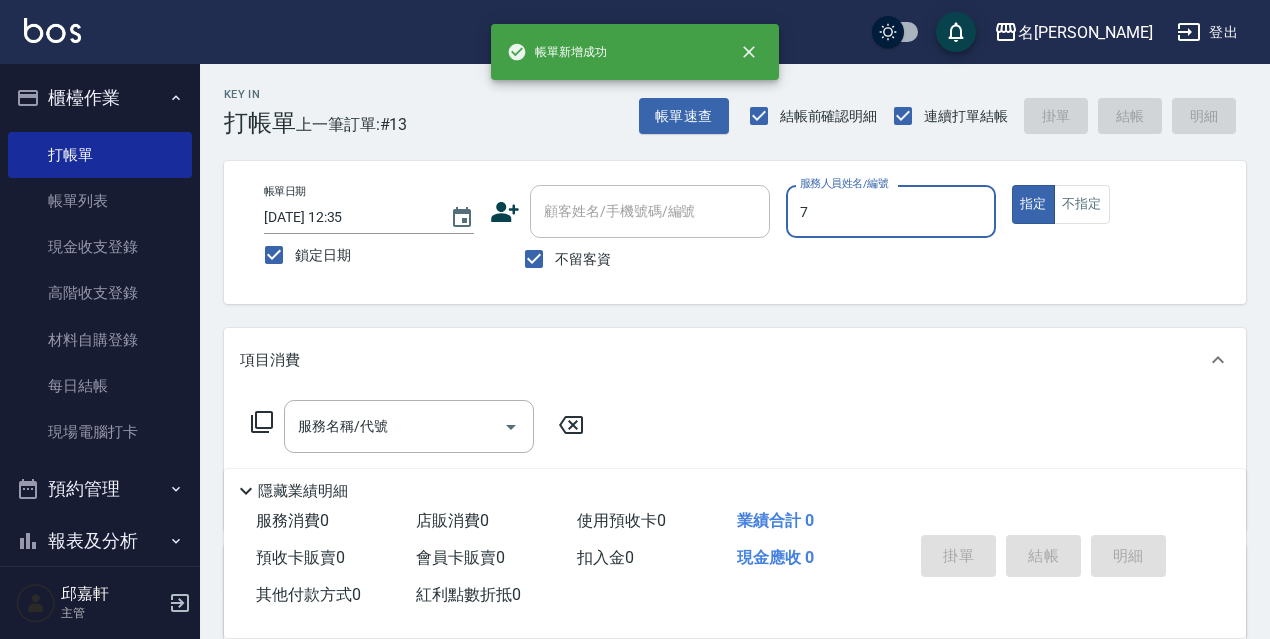 type on "Fanny-7" 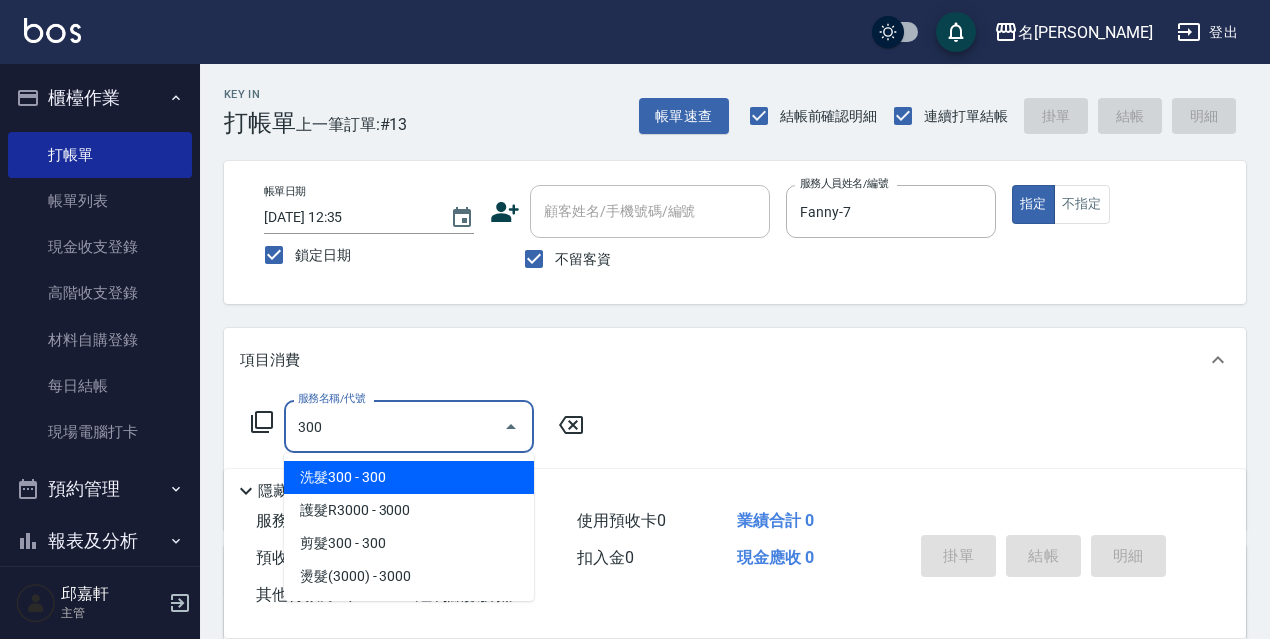 type on "洗髮300(300)" 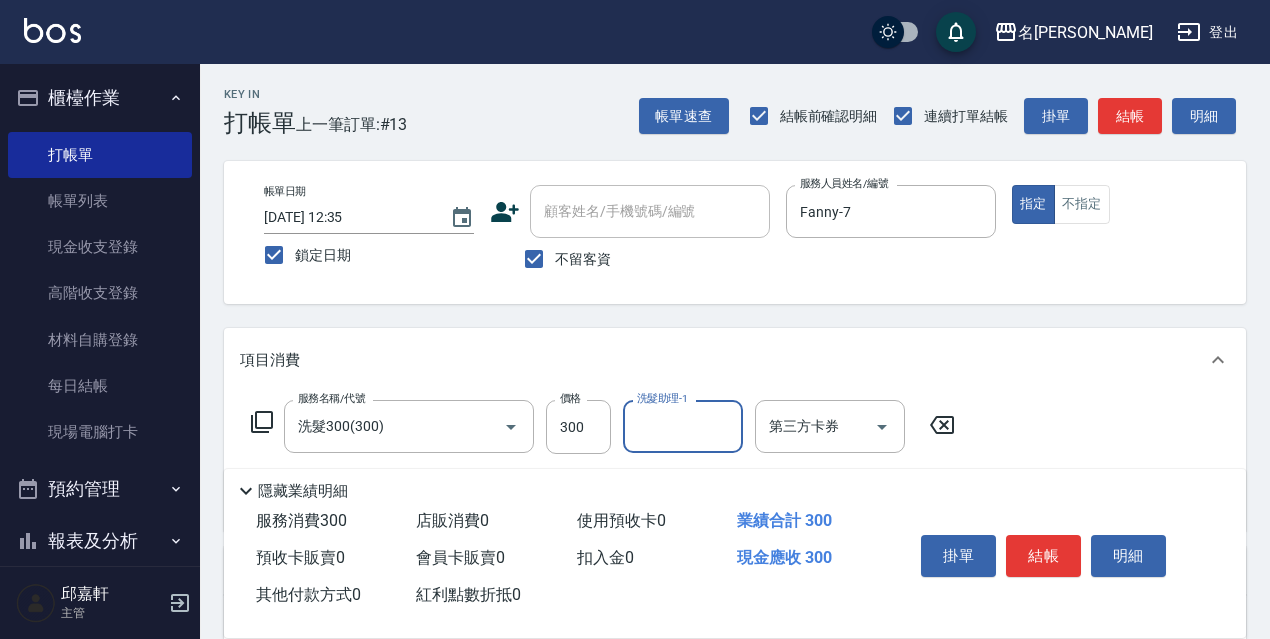 type 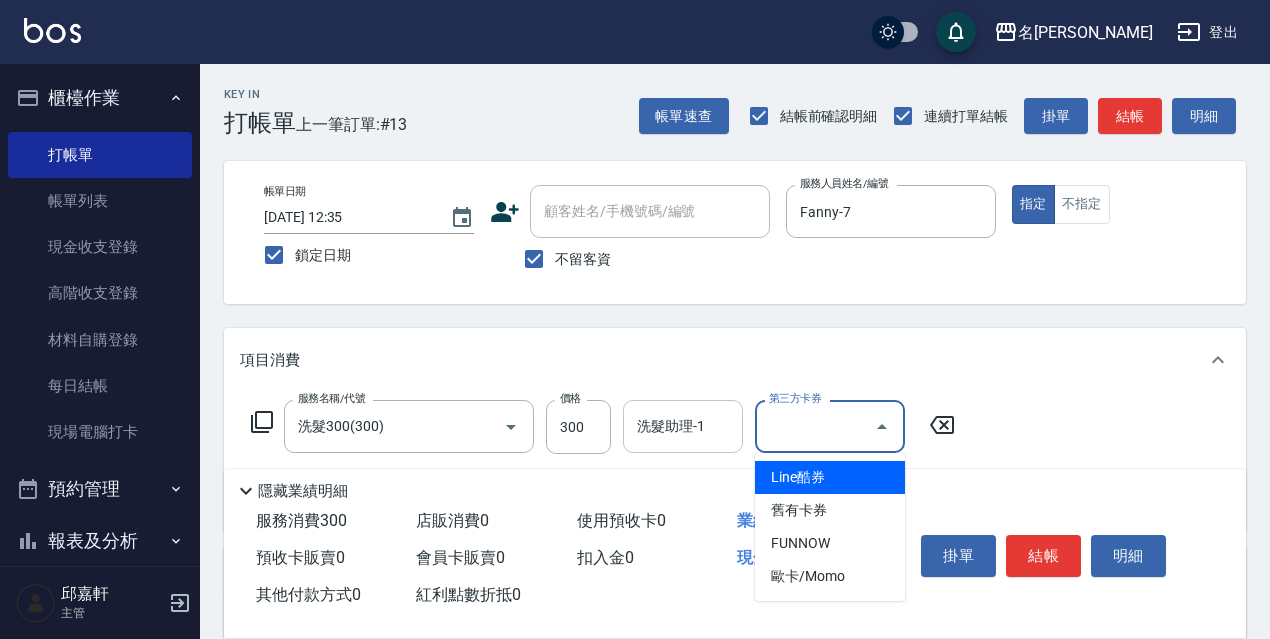 click on "洗髮助理-1" at bounding box center [683, 426] 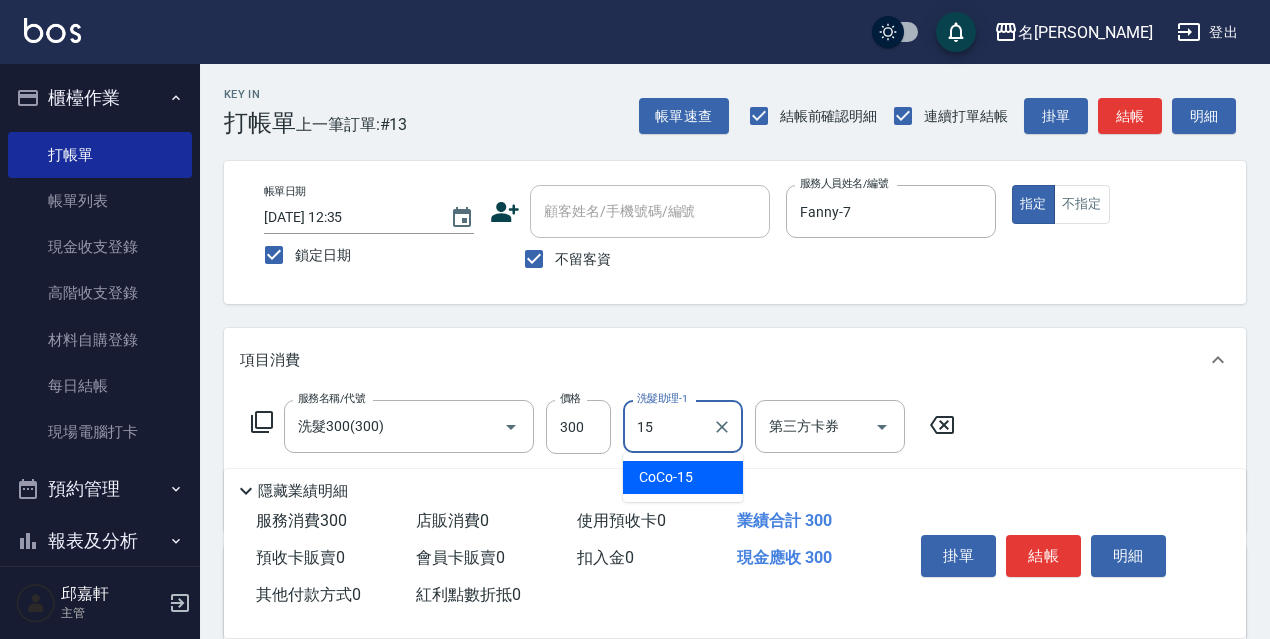type on "CoCo-15" 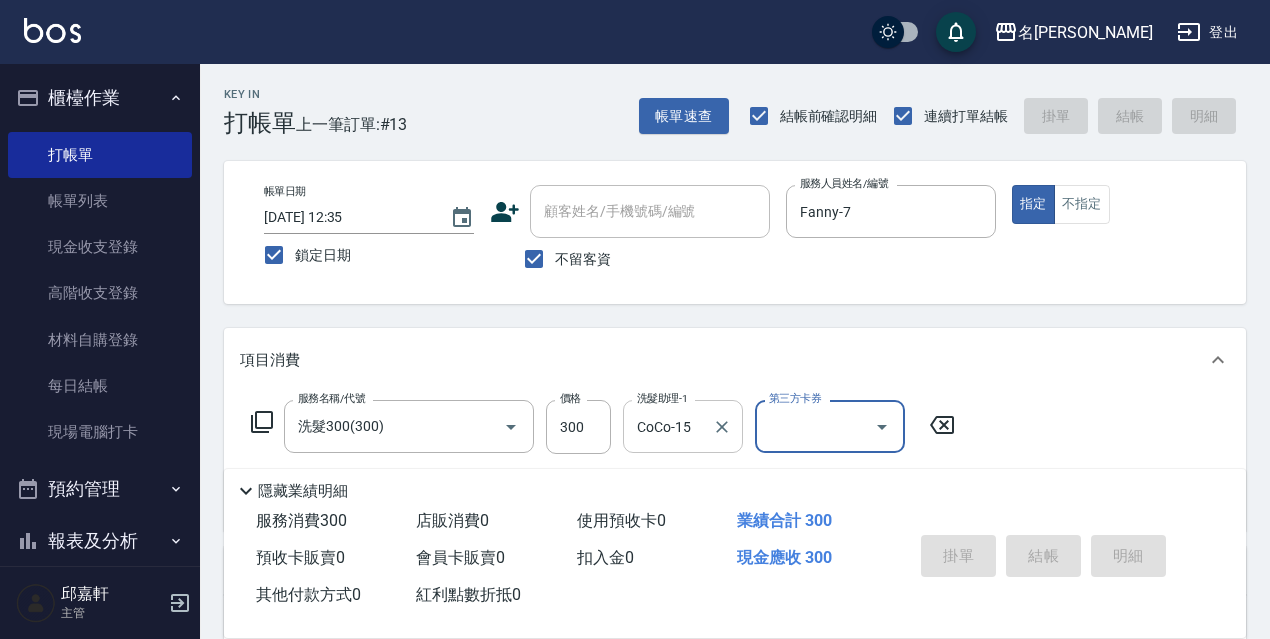 type 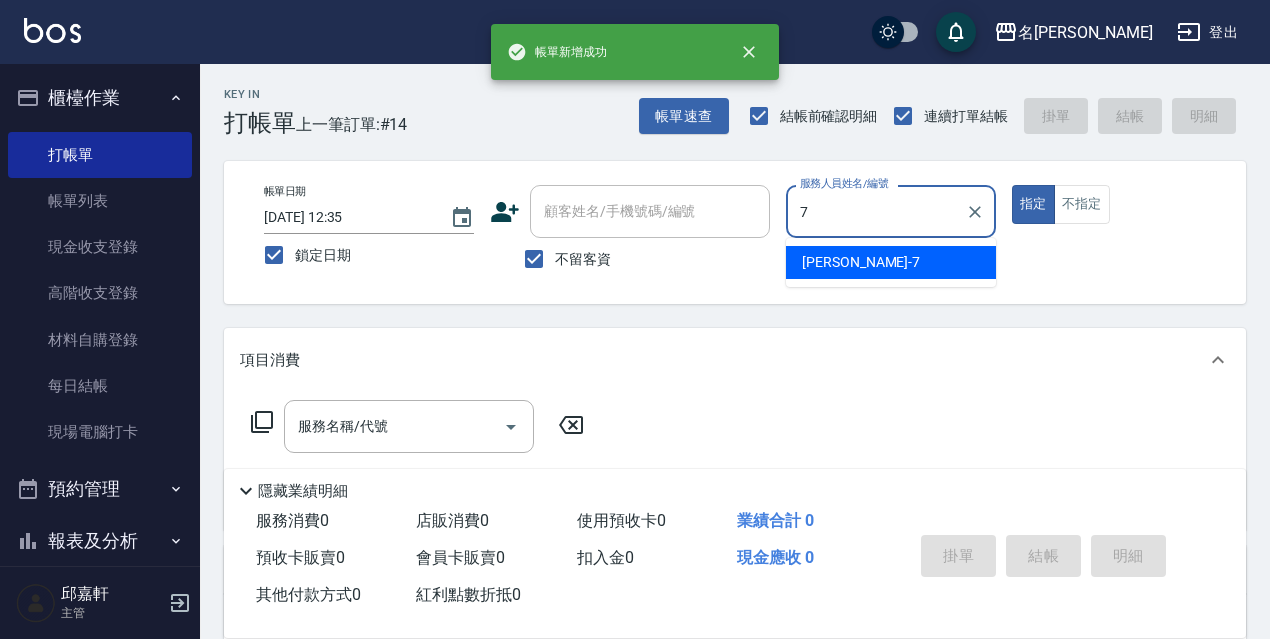 type on "Fanny-7" 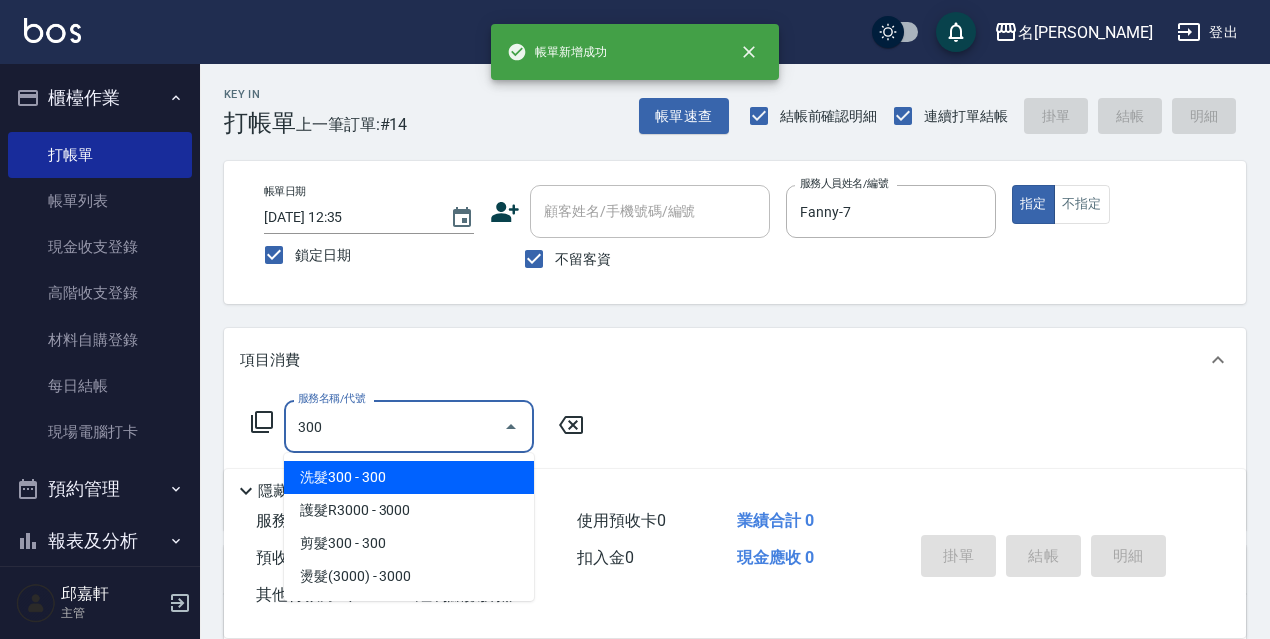 type on "洗髮300(300)" 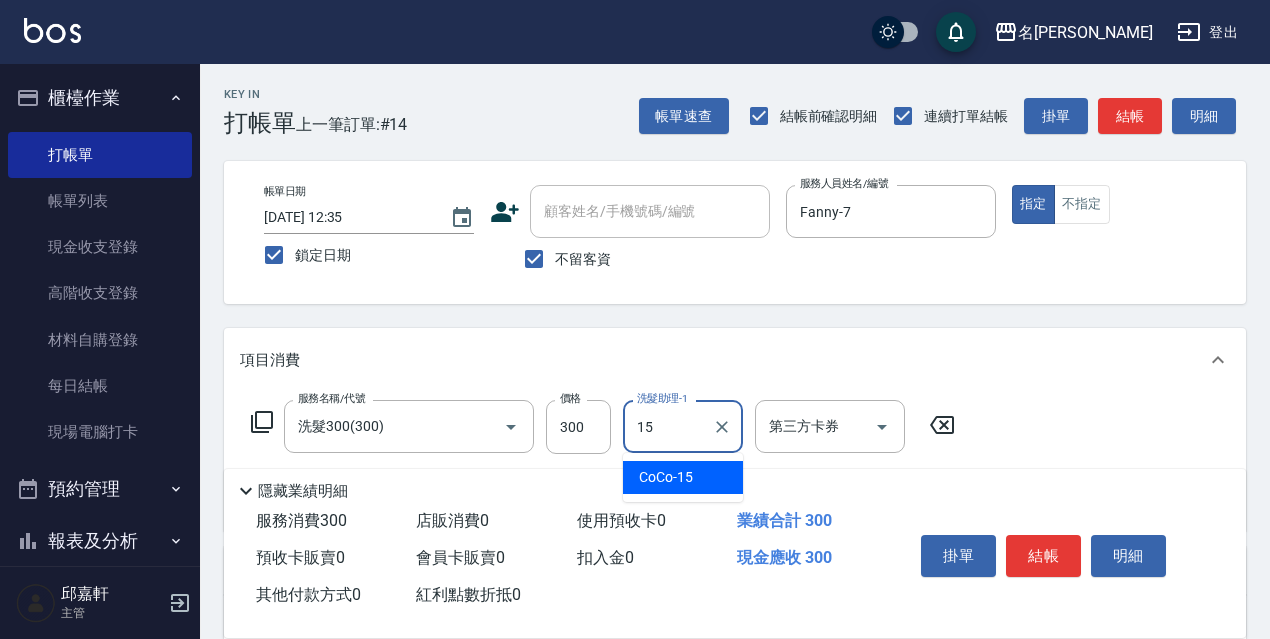 type on "CoCo-15" 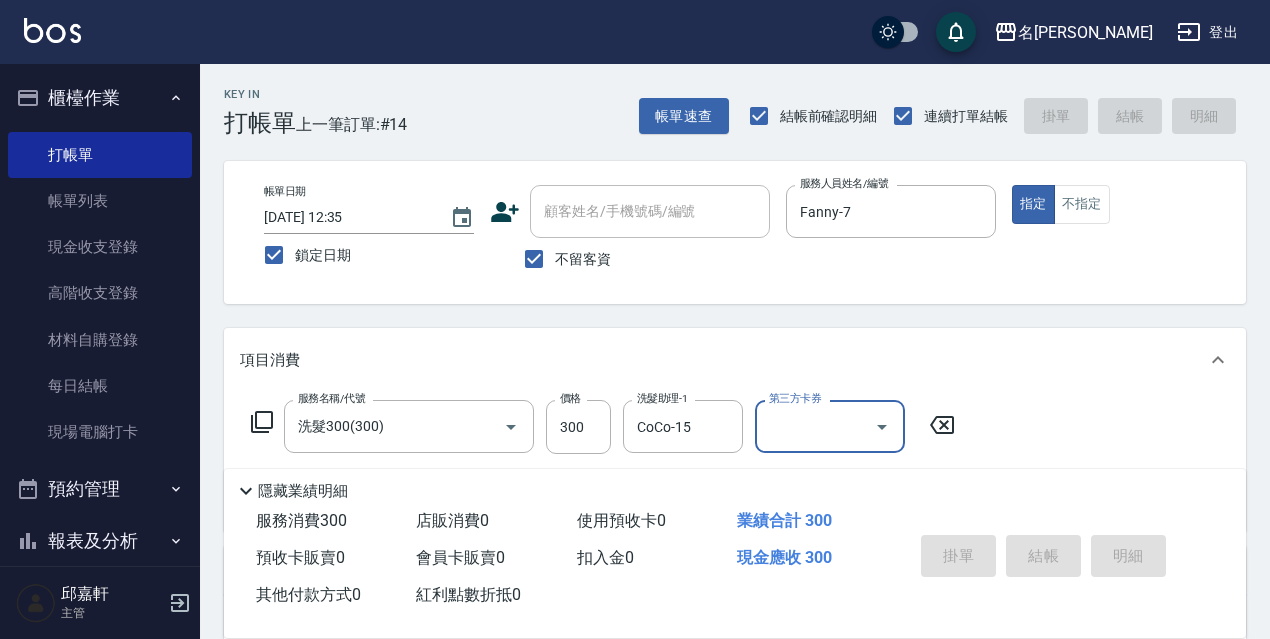 type 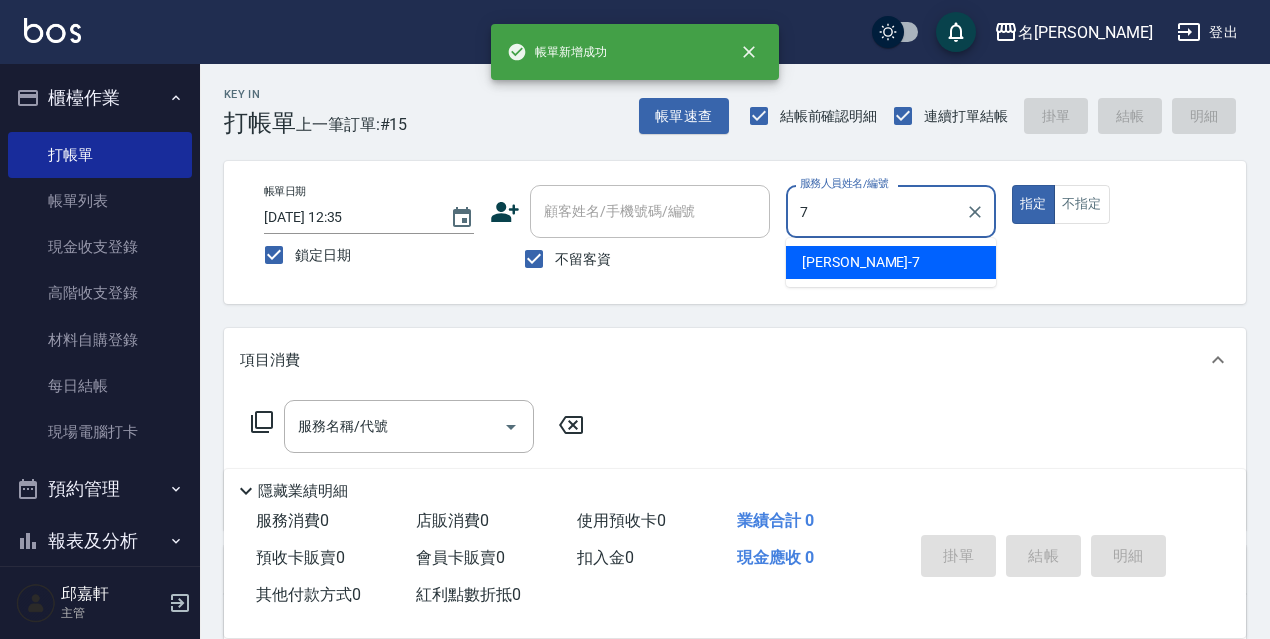 type on "Fanny-7" 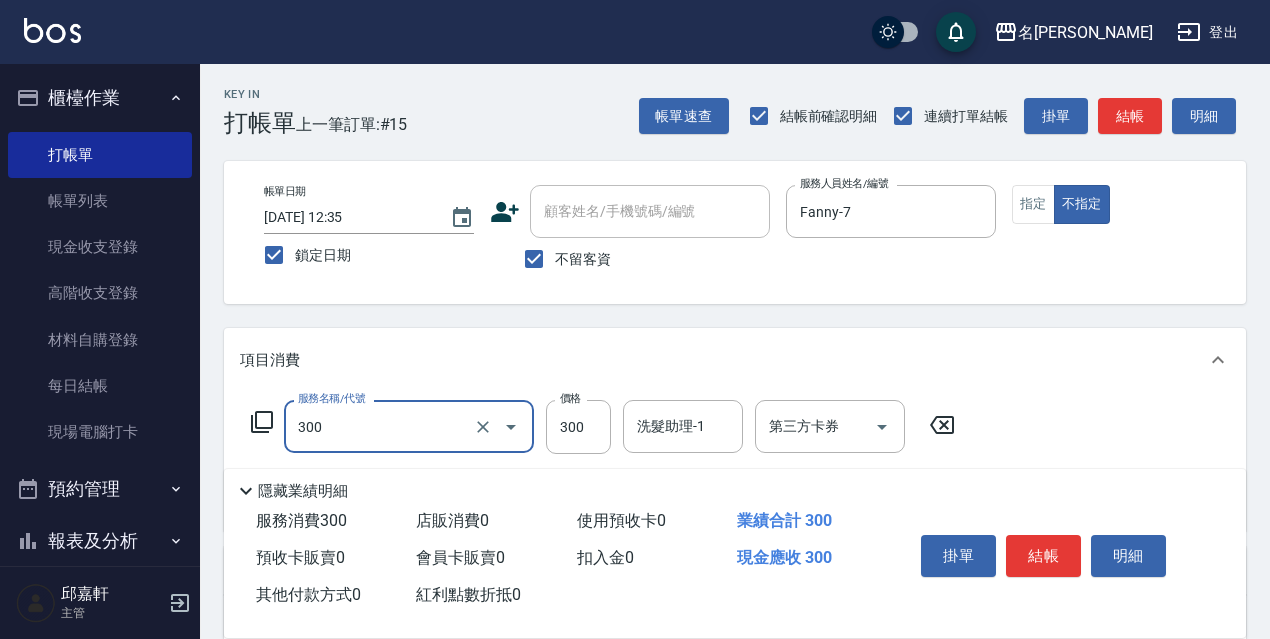 type on "洗髮300(300)" 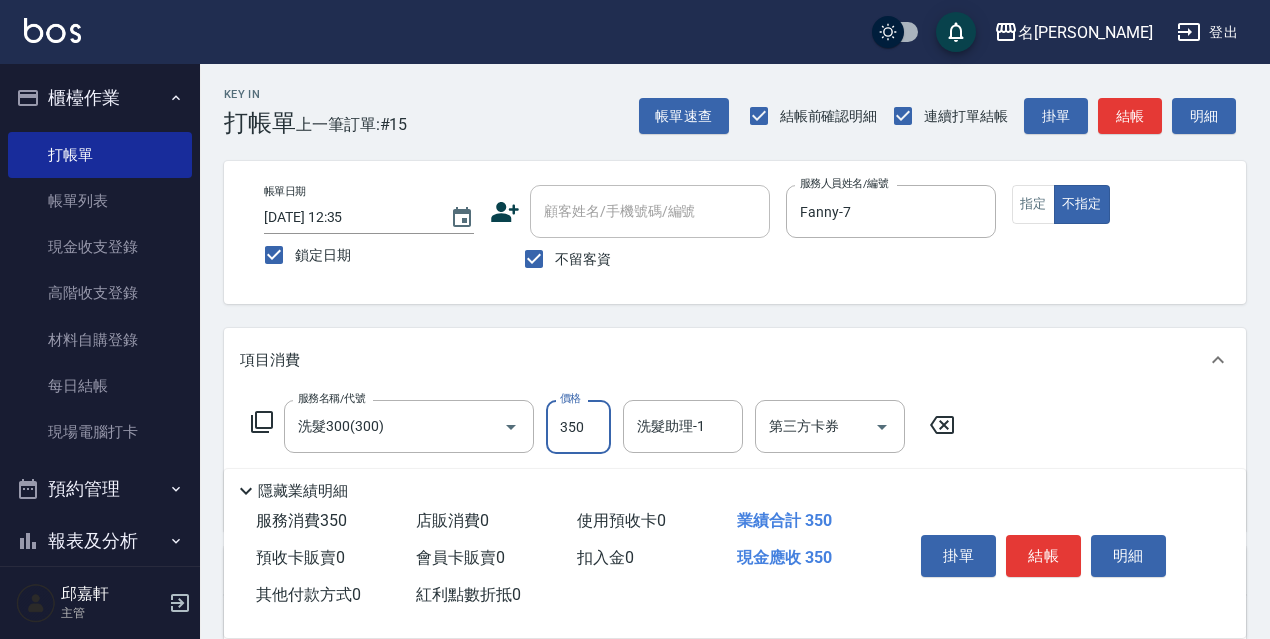 type on "350" 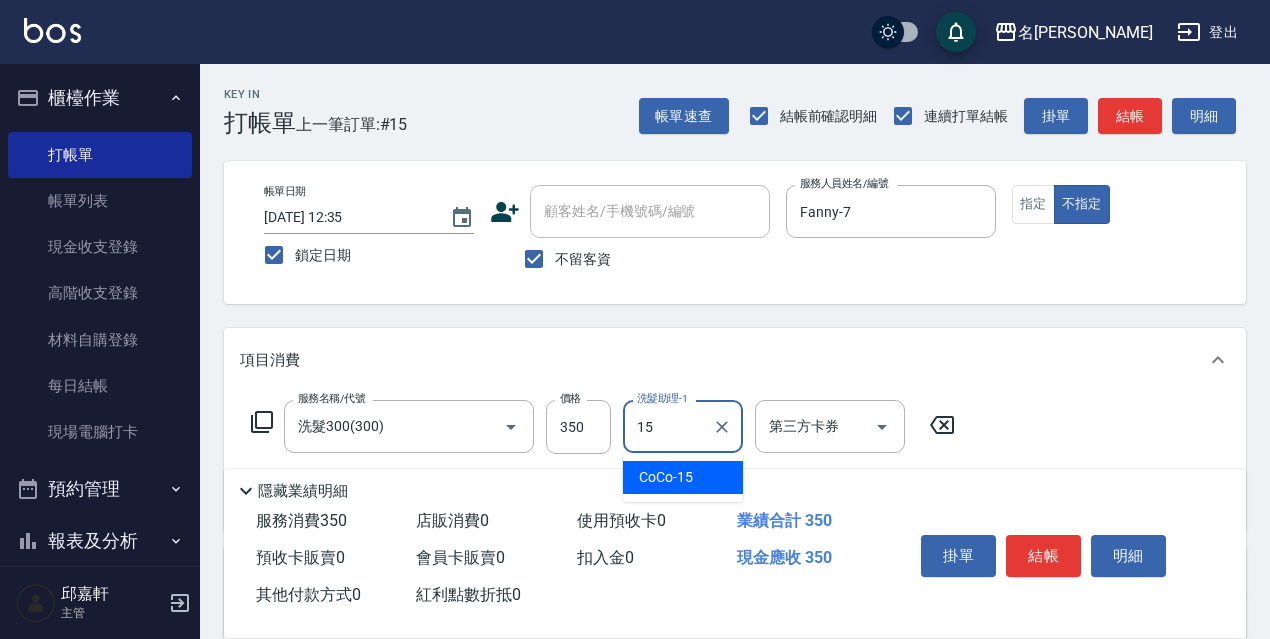 type on "CoCo-15" 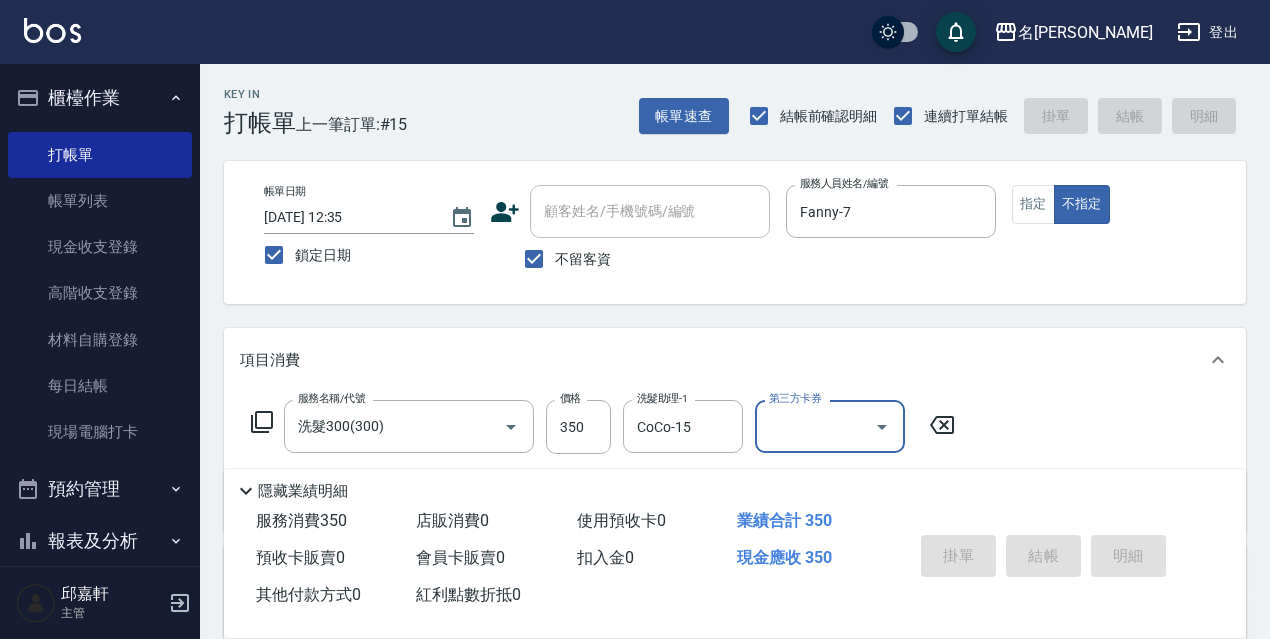 type 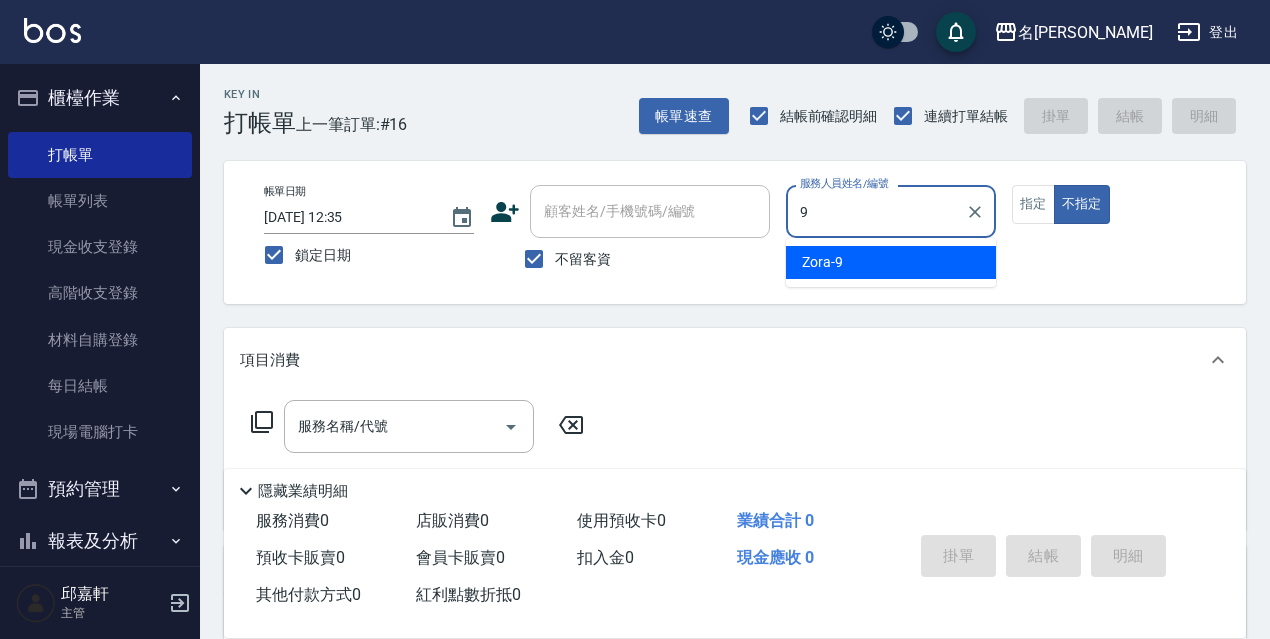 type on "Zora-9" 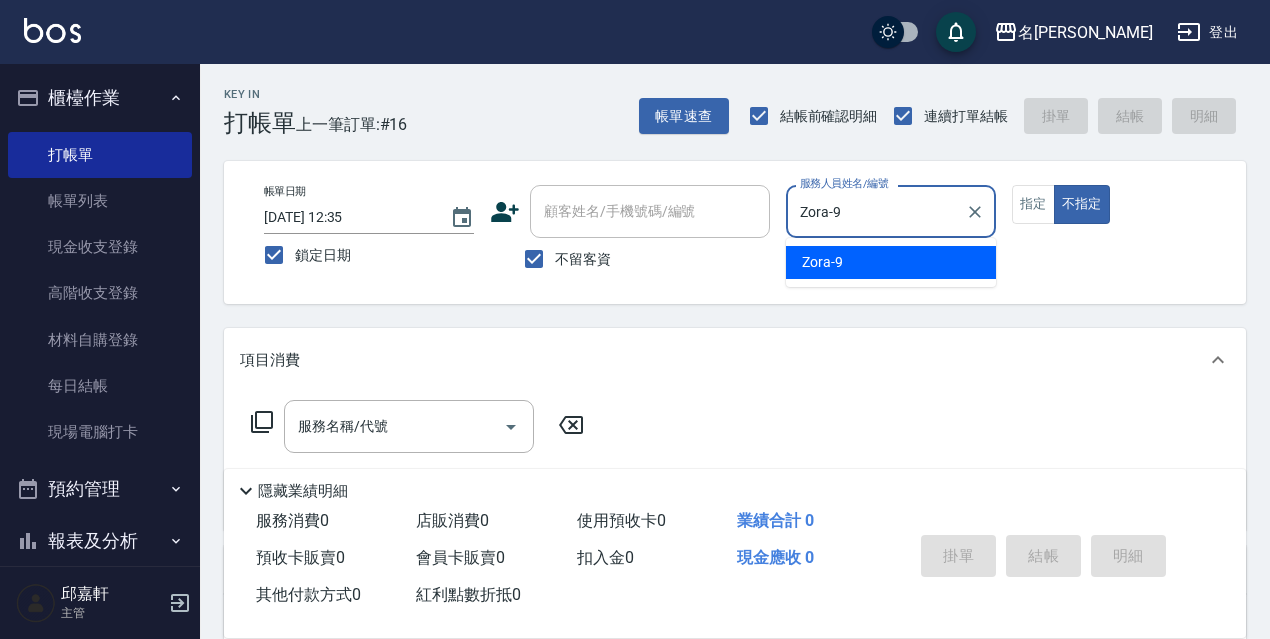 type on "false" 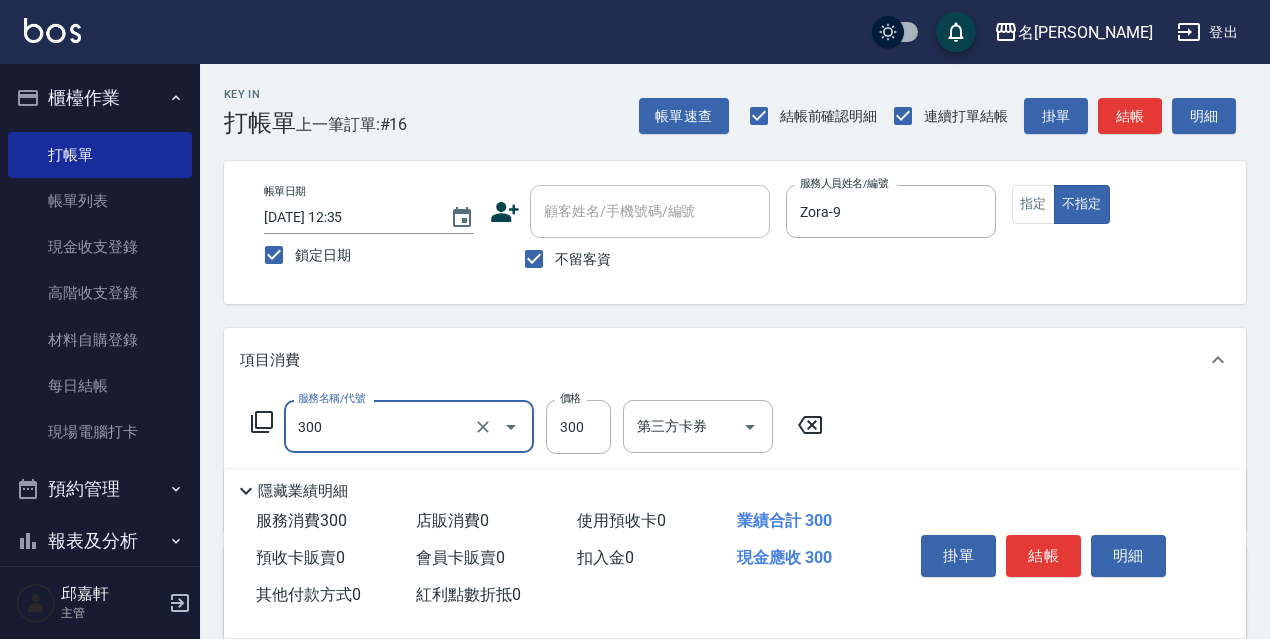 type on "洗髮300(300)" 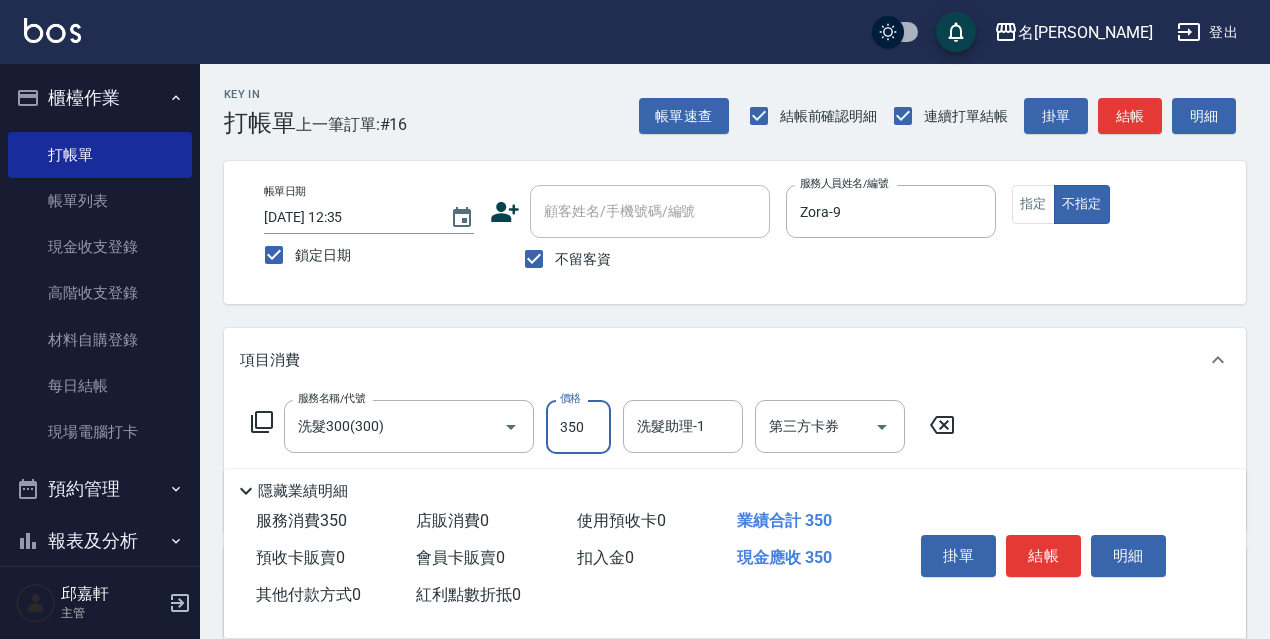 type on "350" 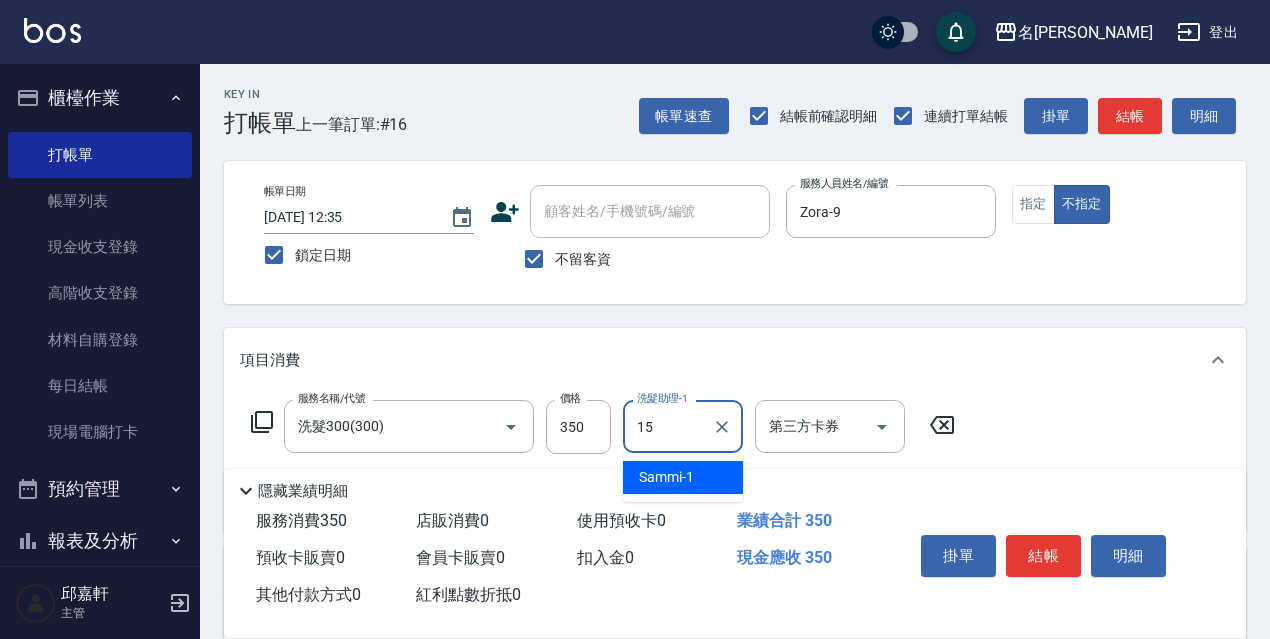 type on "CoCo-15" 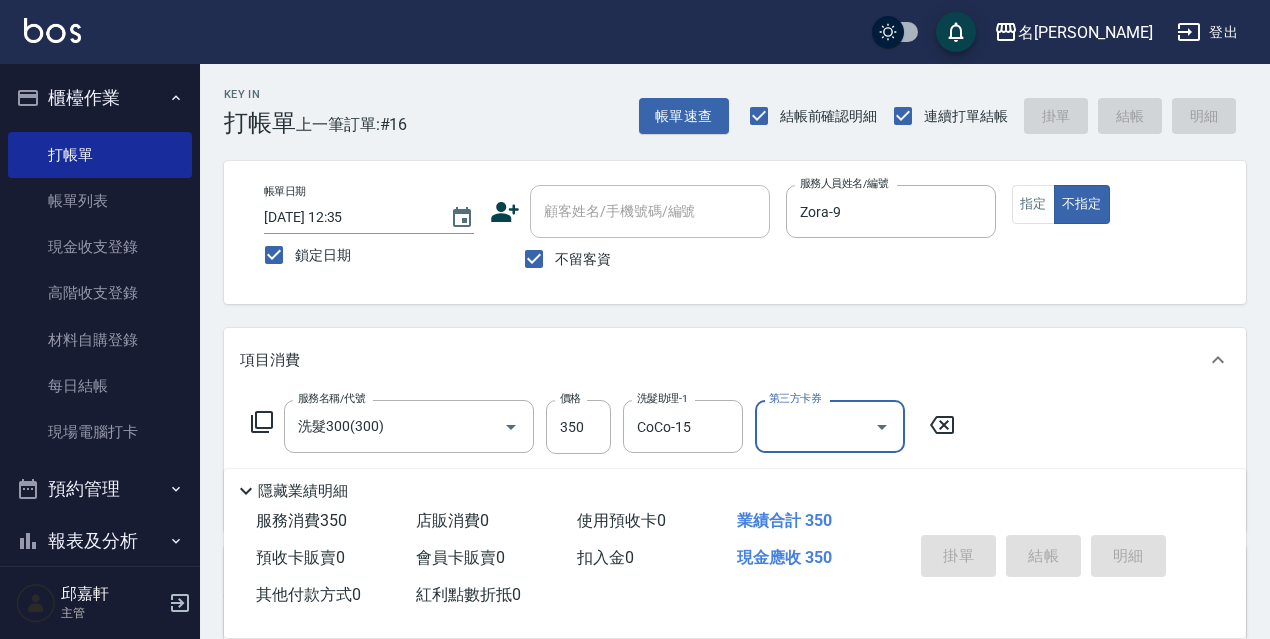 type 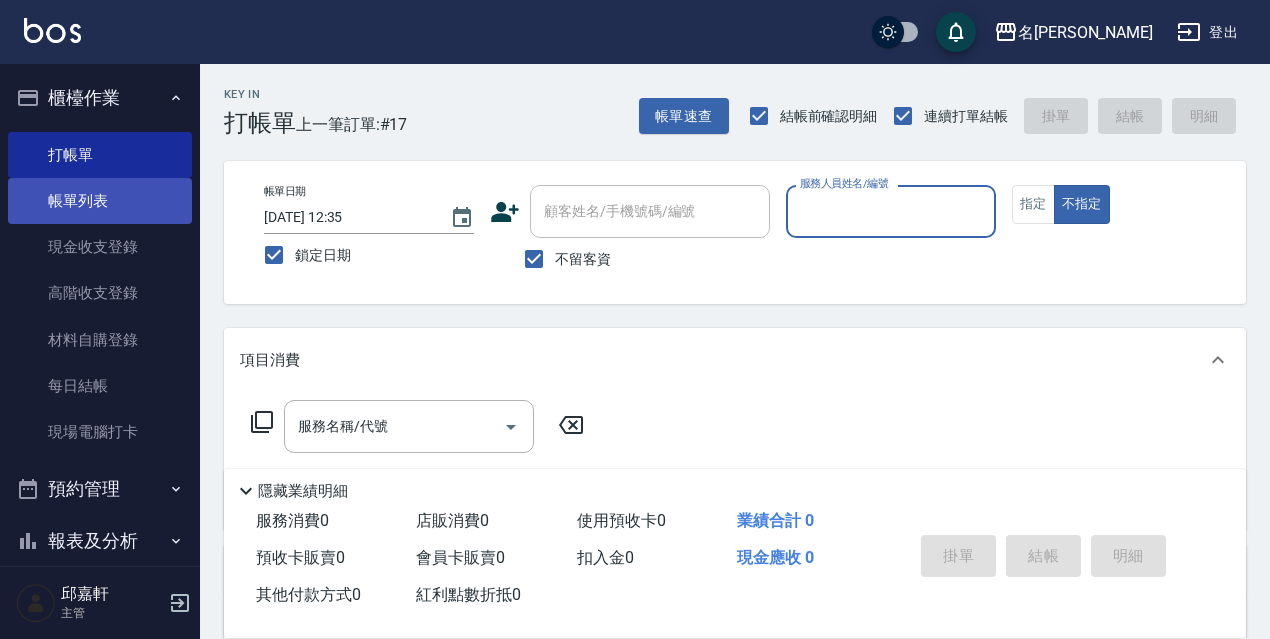 click on "帳單列表" at bounding box center (100, 201) 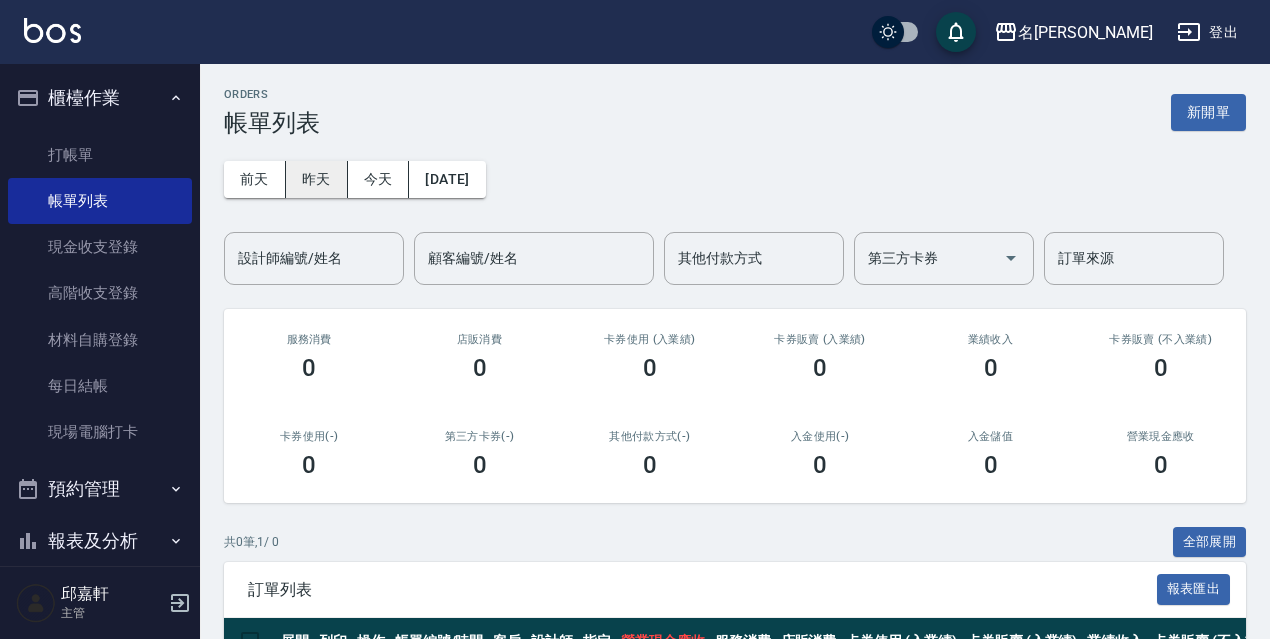 click on "昨天" at bounding box center (317, 179) 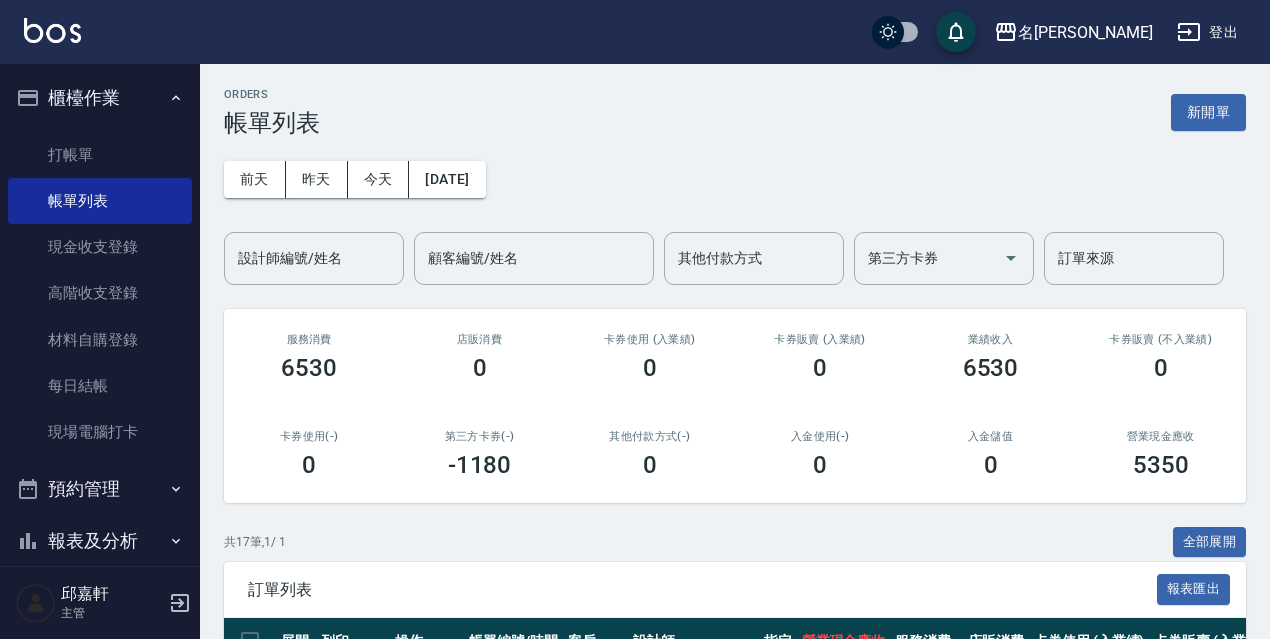 scroll, scrollTop: 400, scrollLeft: 0, axis: vertical 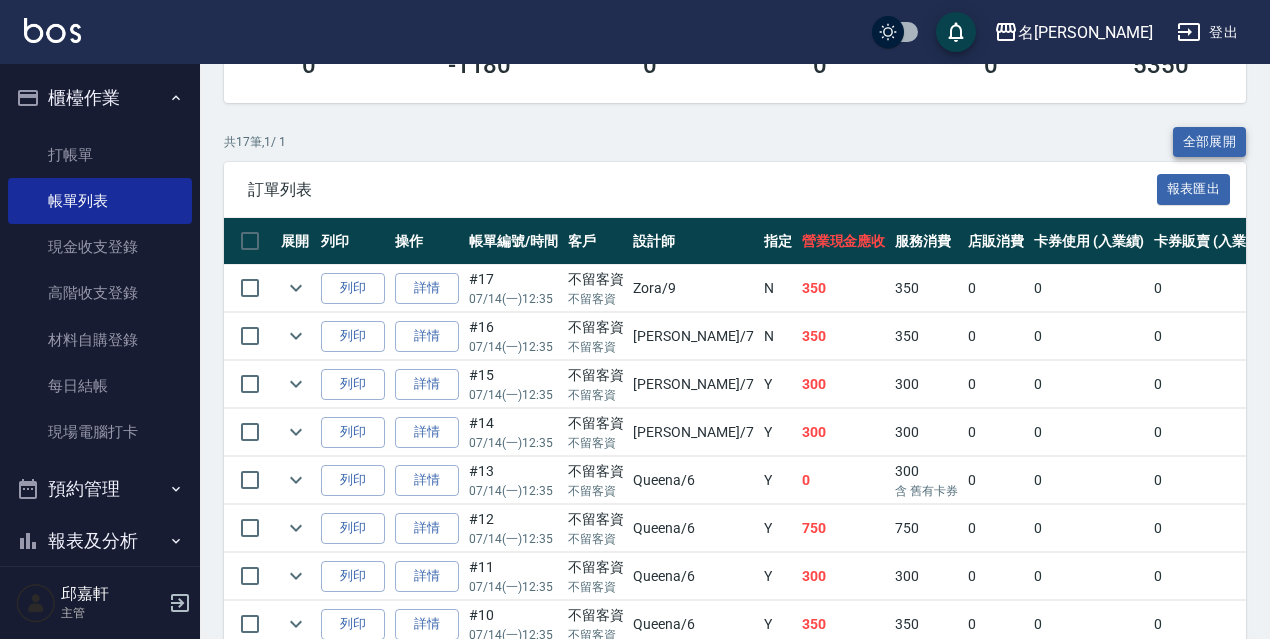 click on "全部展開" at bounding box center [1210, 142] 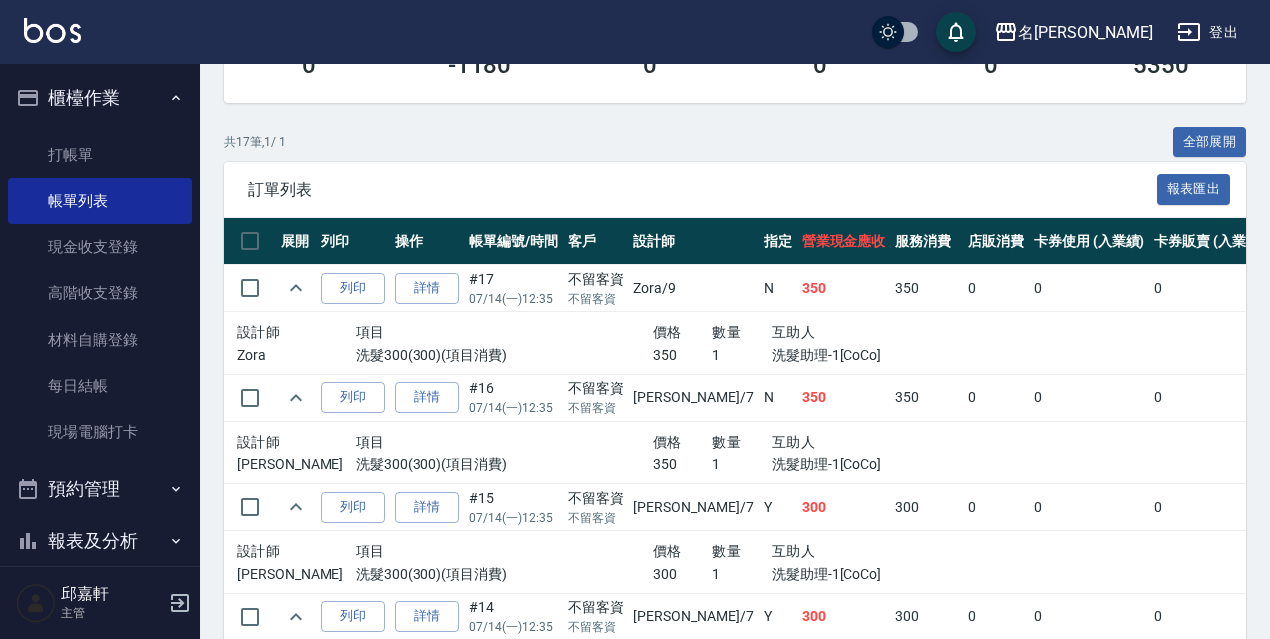 scroll, scrollTop: 2044, scrollLeft: 0, axis: vertical 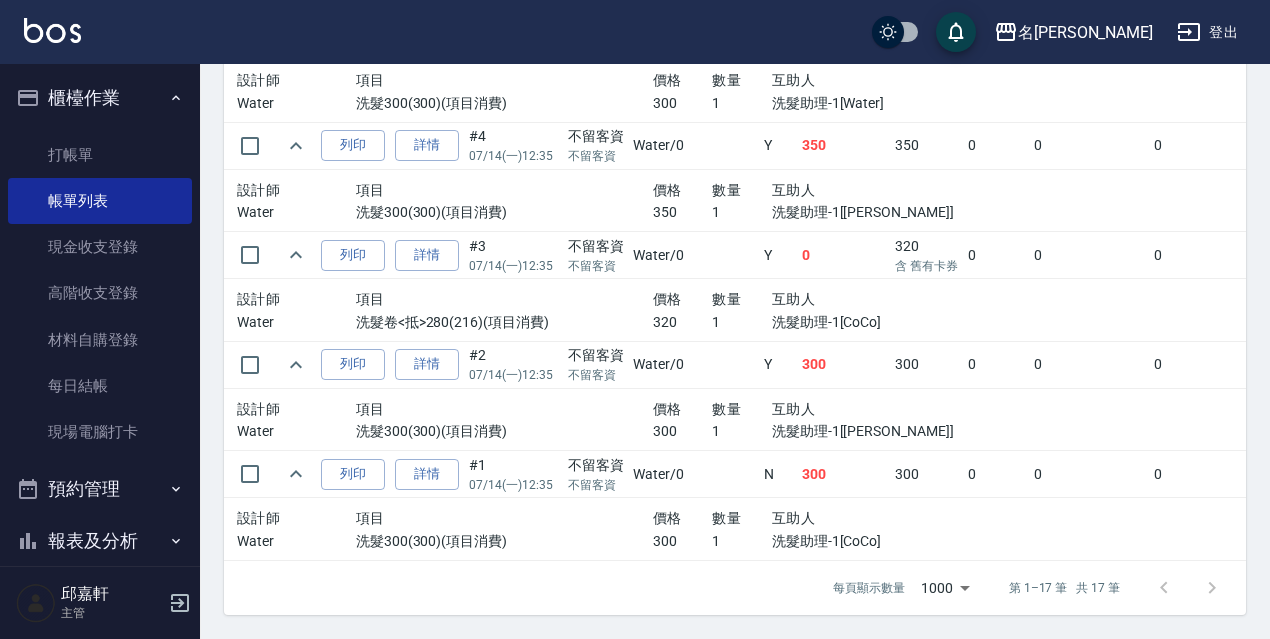click at bounding box center (1257, 419) 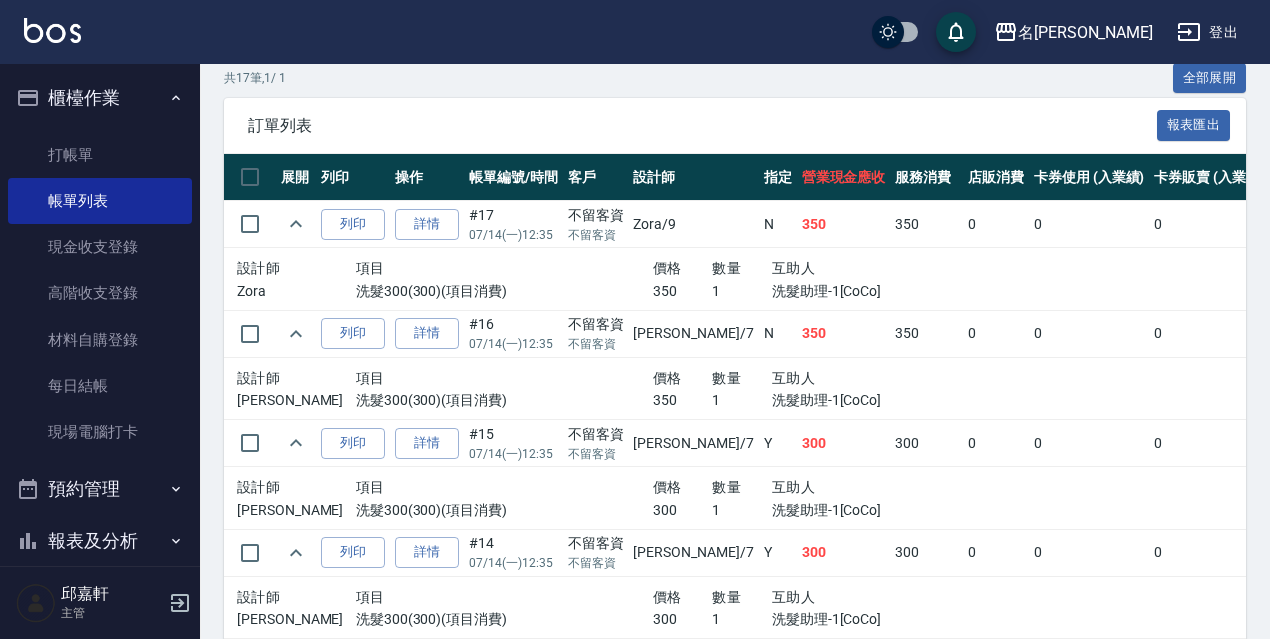 scroll, scrollTop: 364, scrollLeft: 0, axis: vertical 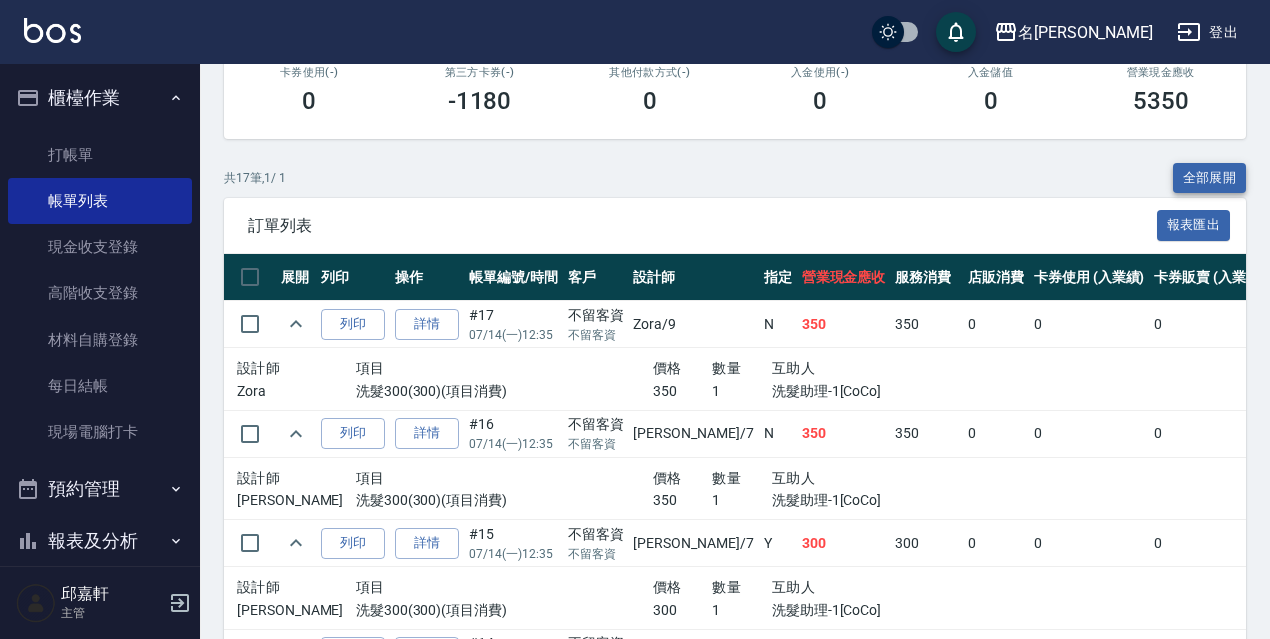 click on "全部展開" at bounding box center [1210, 178] 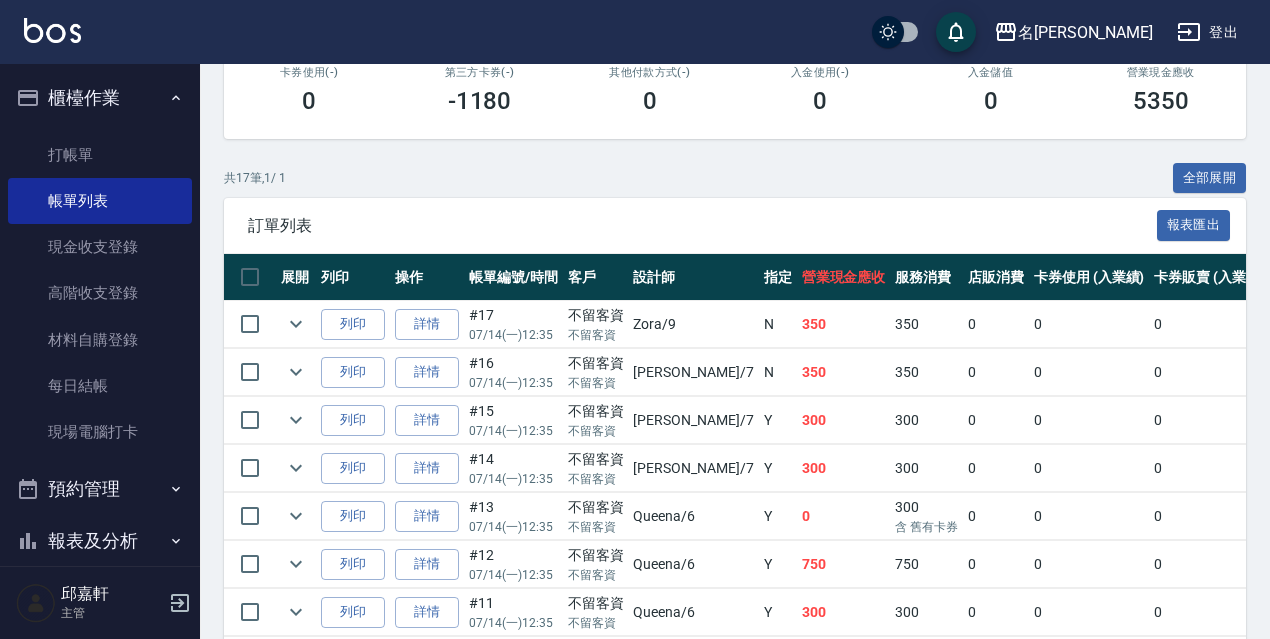 scroll, scrollTop: 935, scrollLeft: 0, axis: vertical 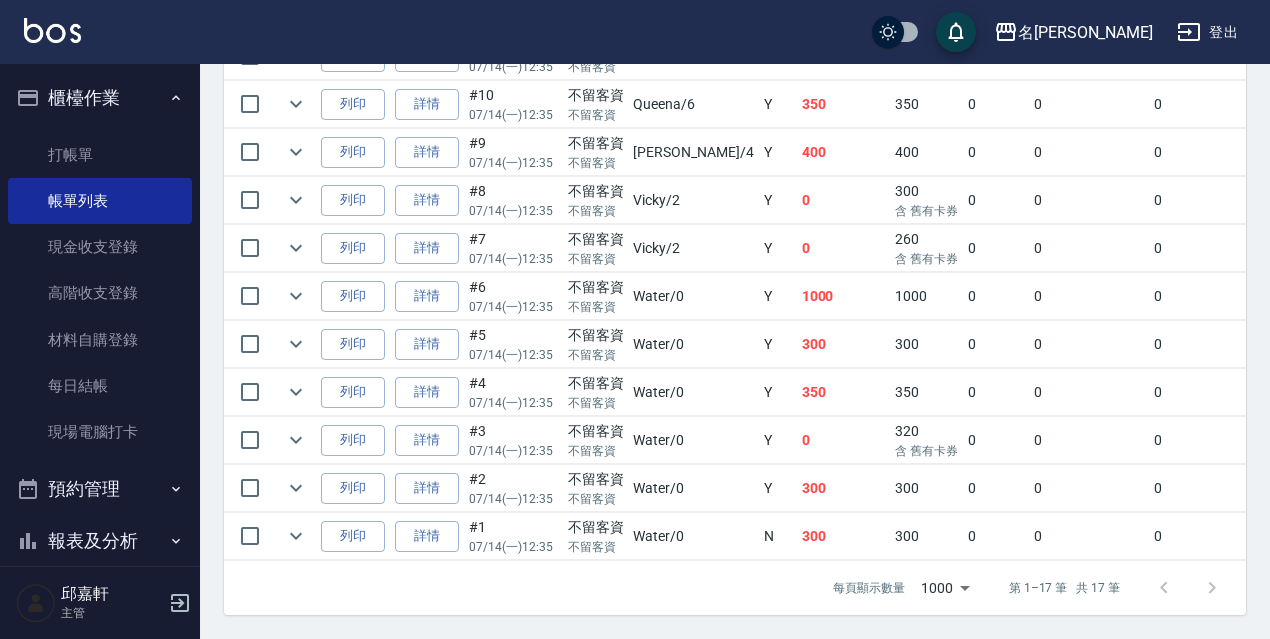 click on "0" at bounding box center [1089, 296] 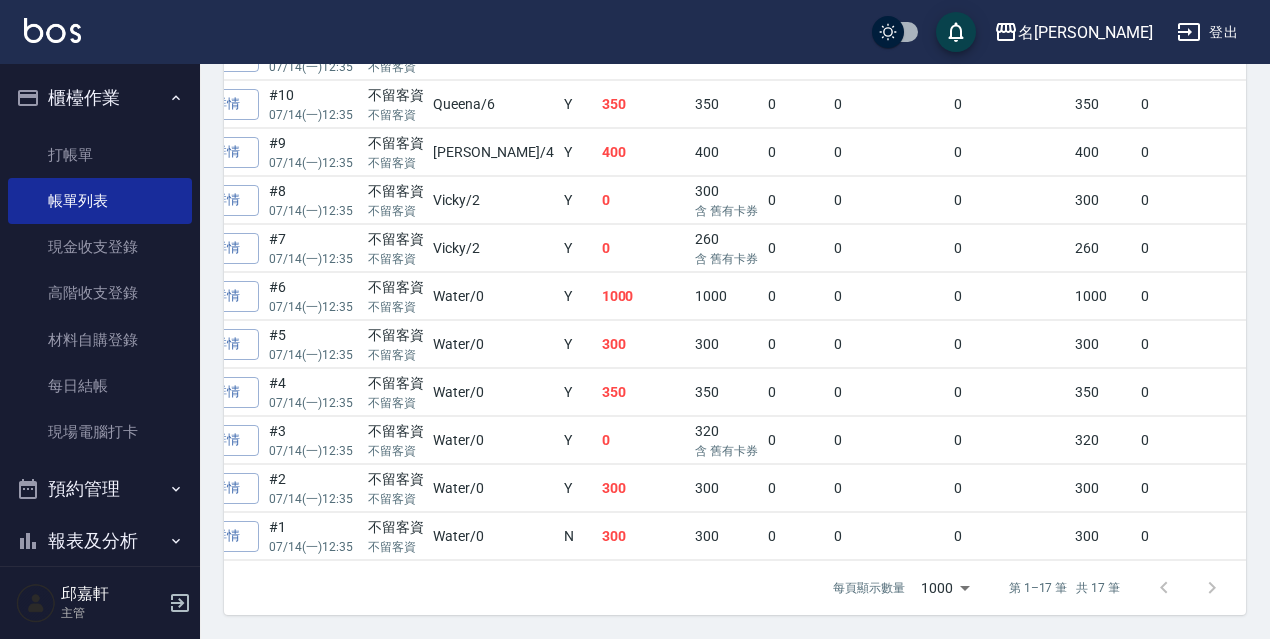 scroll, scrollTop: 0, scrollLeft: 240, axis: horizontal 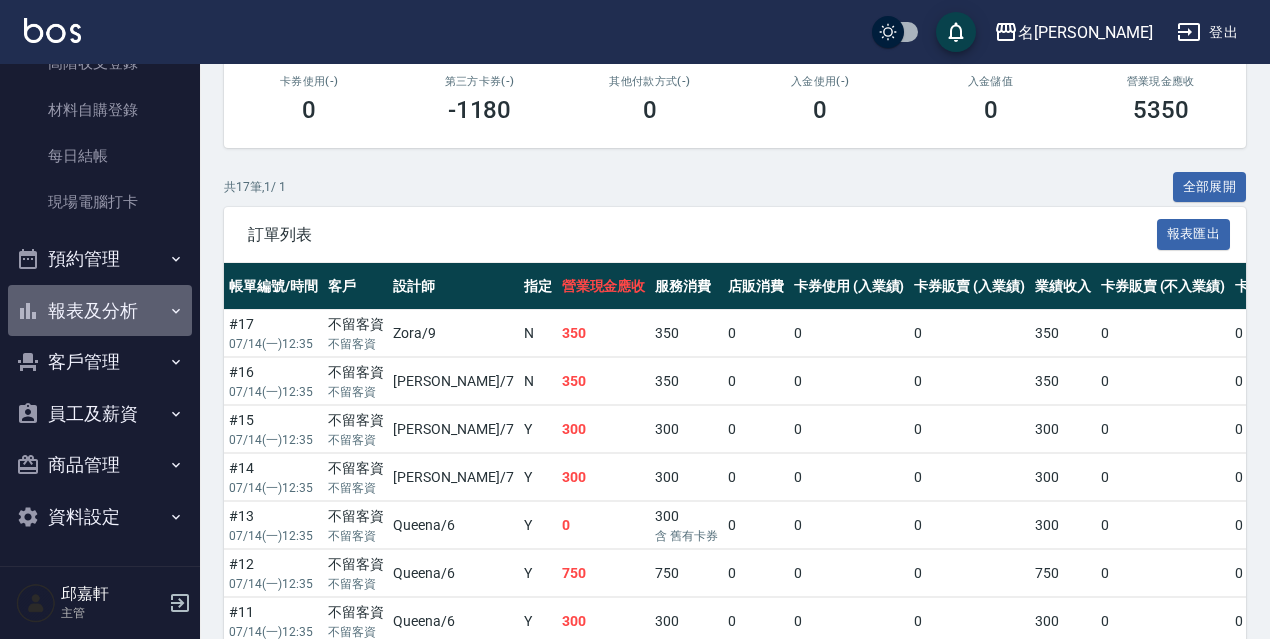 click on "報表及分析" at bounding box center [100, 311] 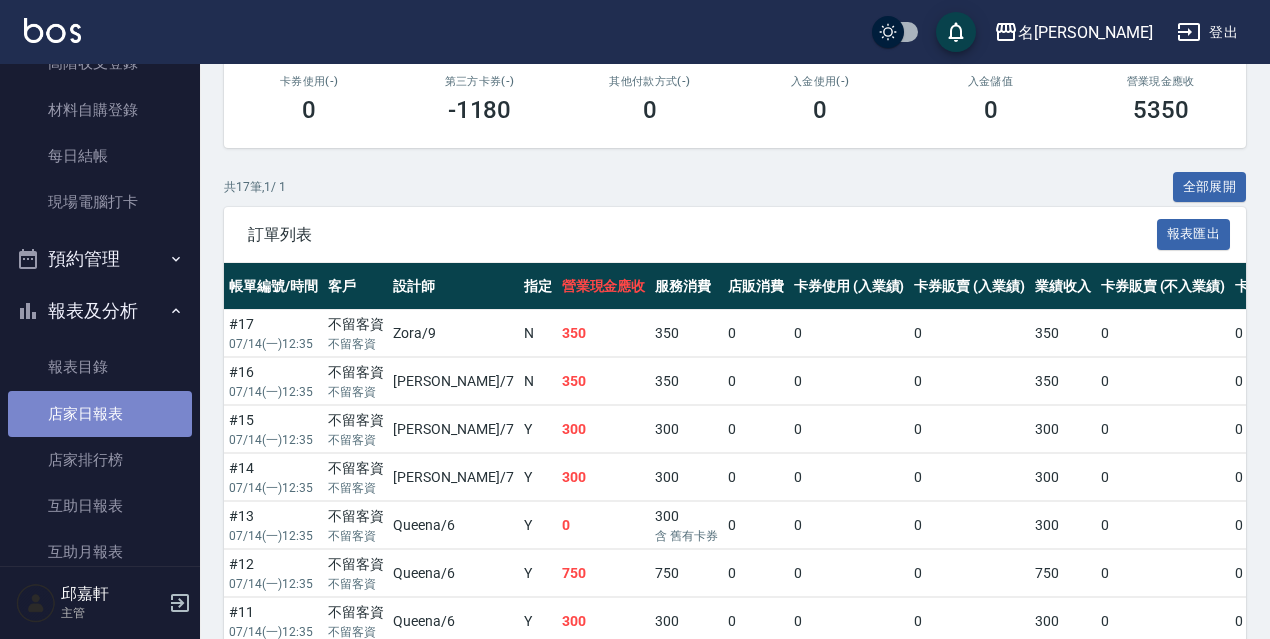click on "店家日報表" at bounding box center [100, 414] 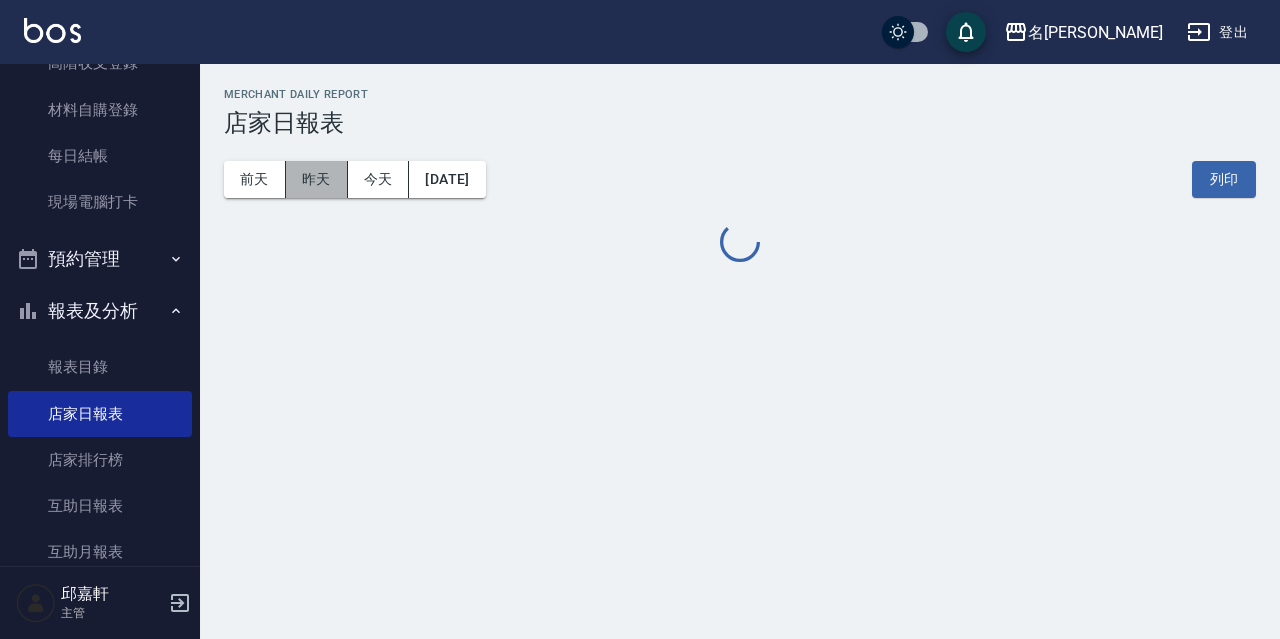 click on "昨天" at bounding box center [317, 179] 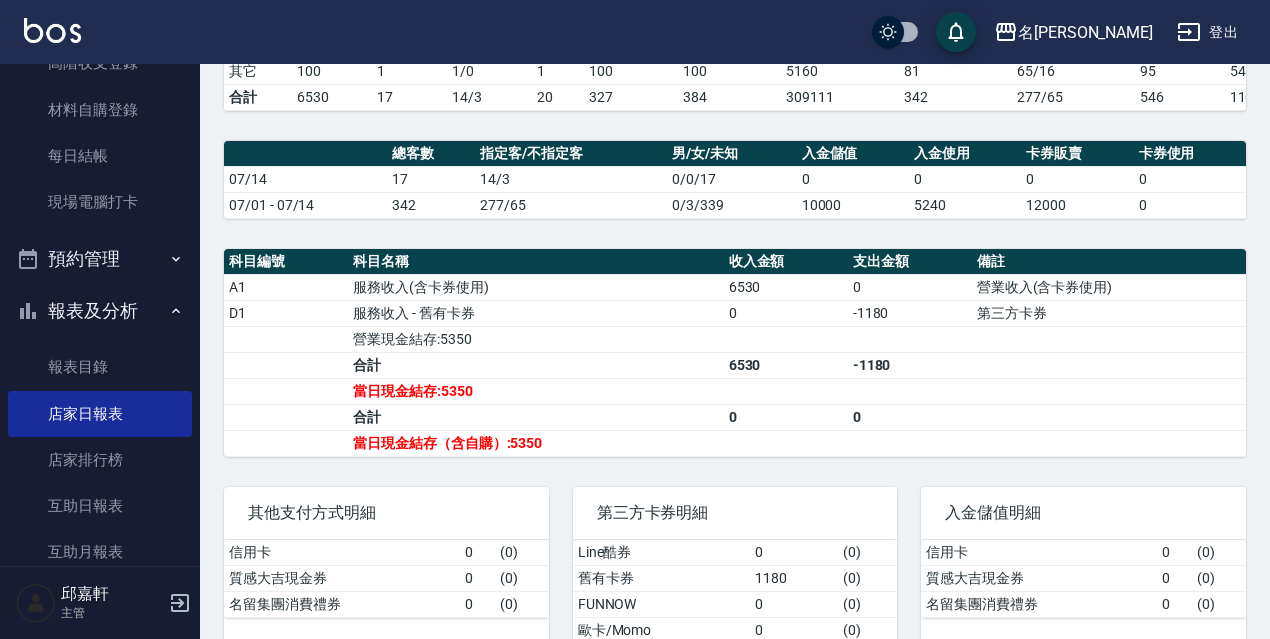 scroll, scrollTop: 400, scrollLeft: 0, axis: vertical 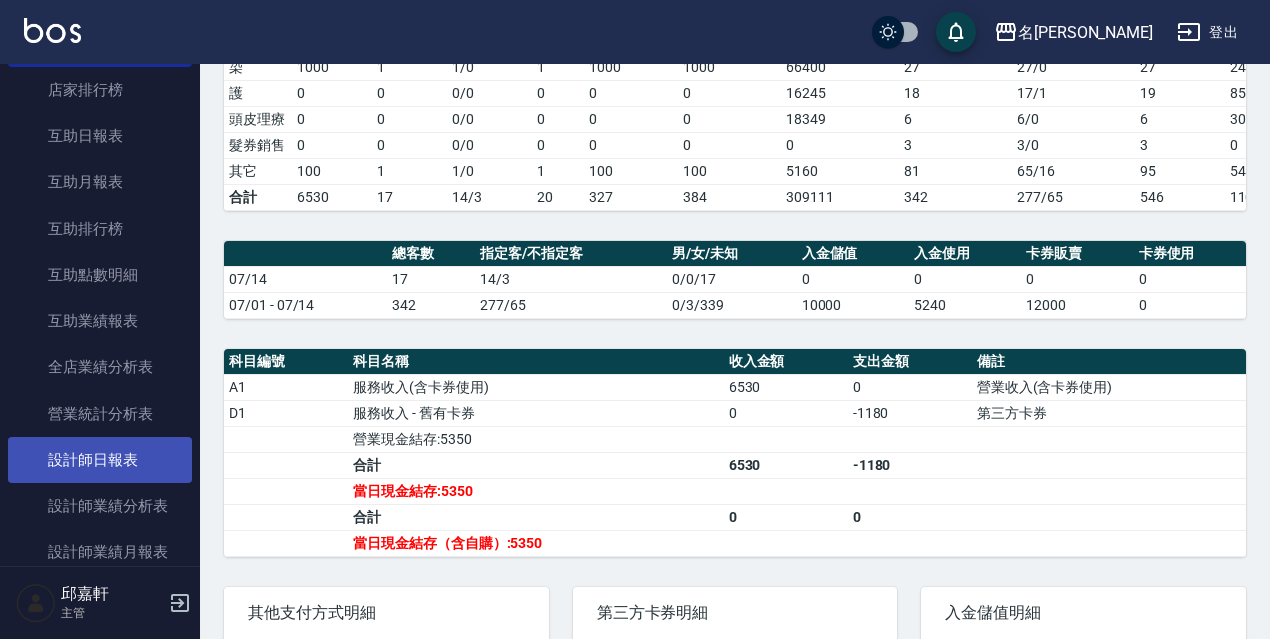 click on "設計師日報表" at bounding box center [100, 460] 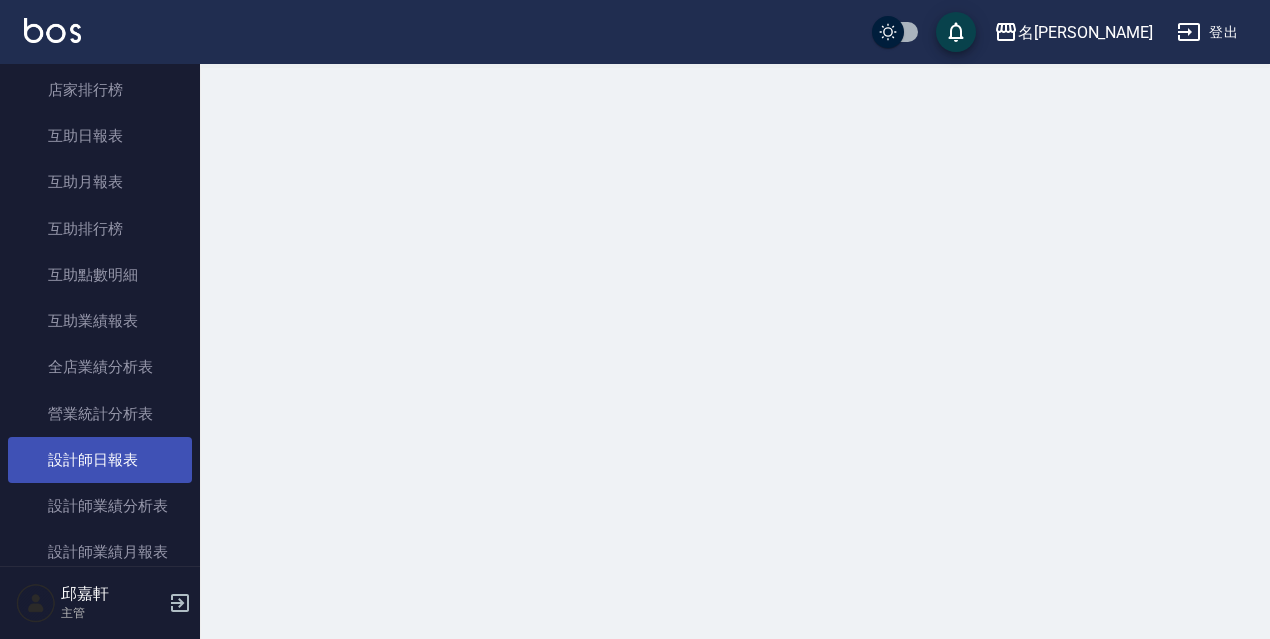 scroll, scrollTop: 0, scrollLeft: 0, axis: both 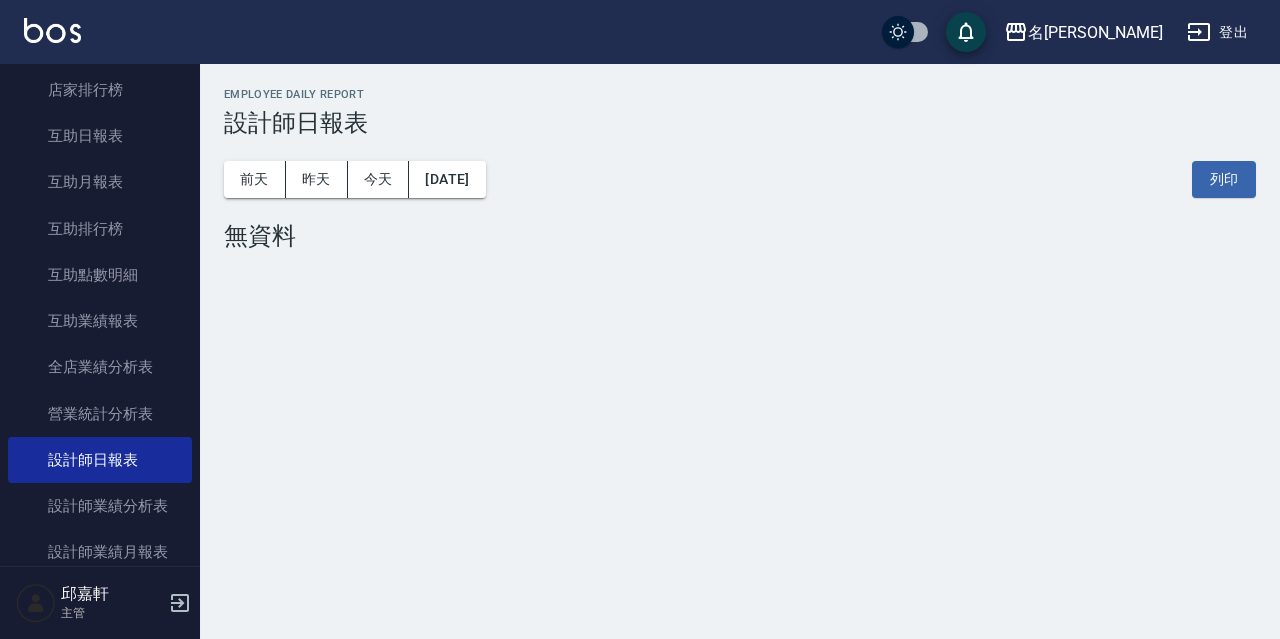 click on "前天 昨天 今天 2025/07/15 列印" at bounding box center (740, 179) 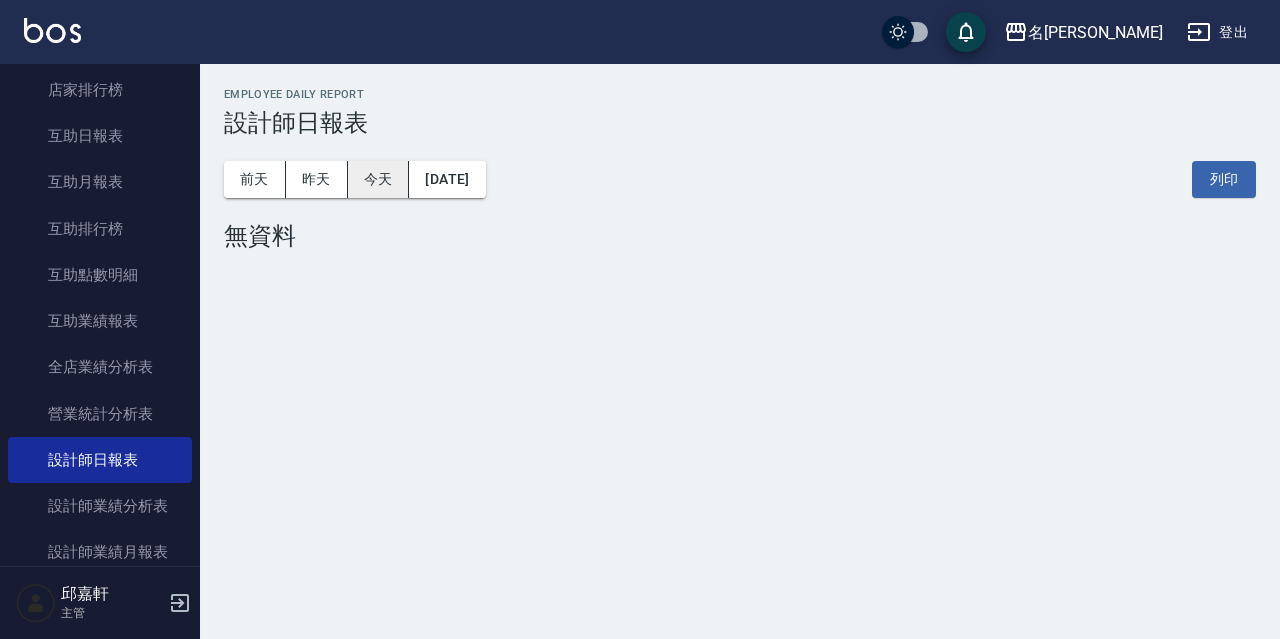 click on "今天" at bounding box center (379, 179) 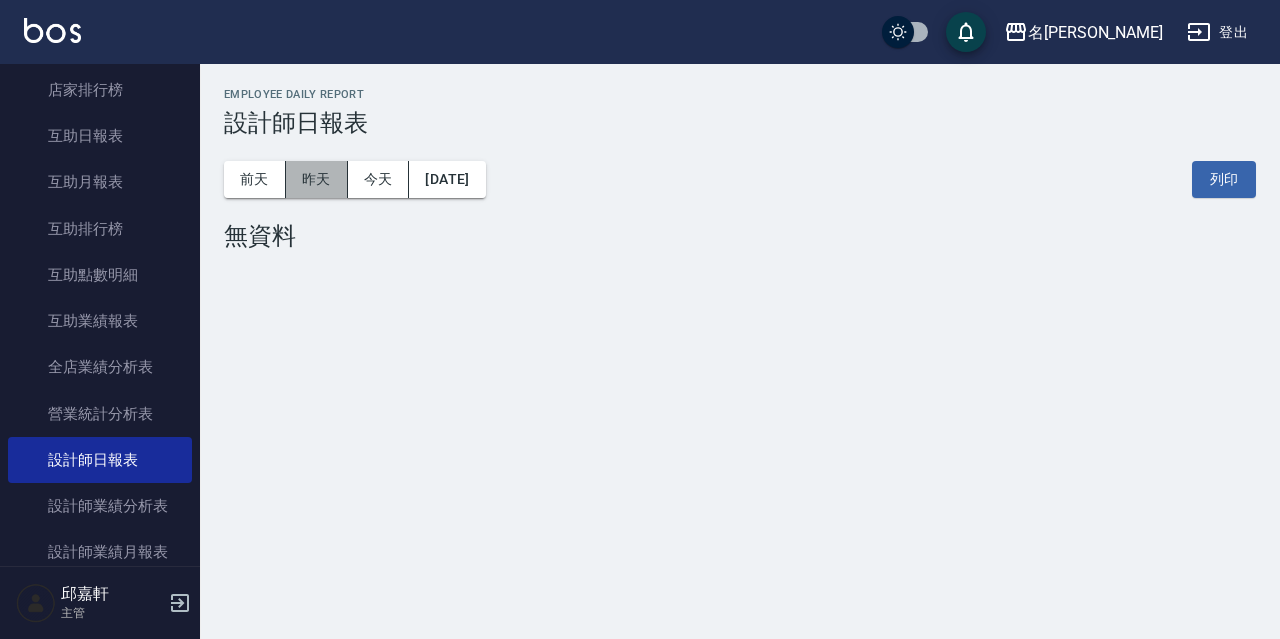 click on "昨天" at bounding box center [317, 179] 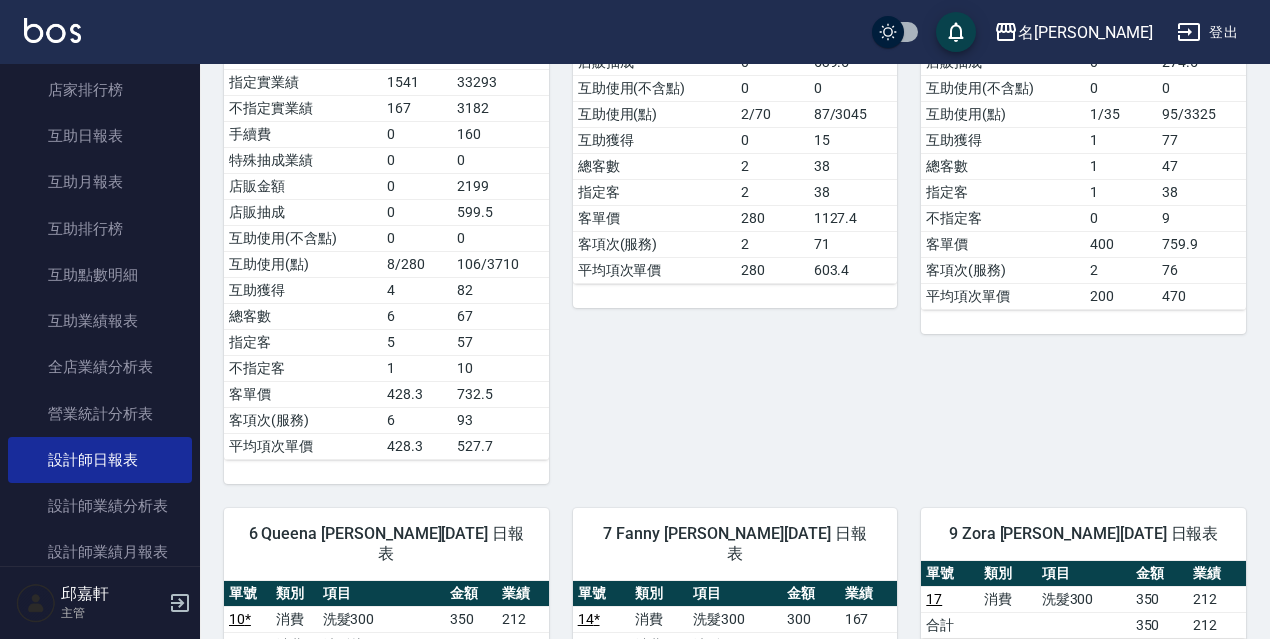 scroll, scrollTop: 0, scrollLeft: 0, axis: both 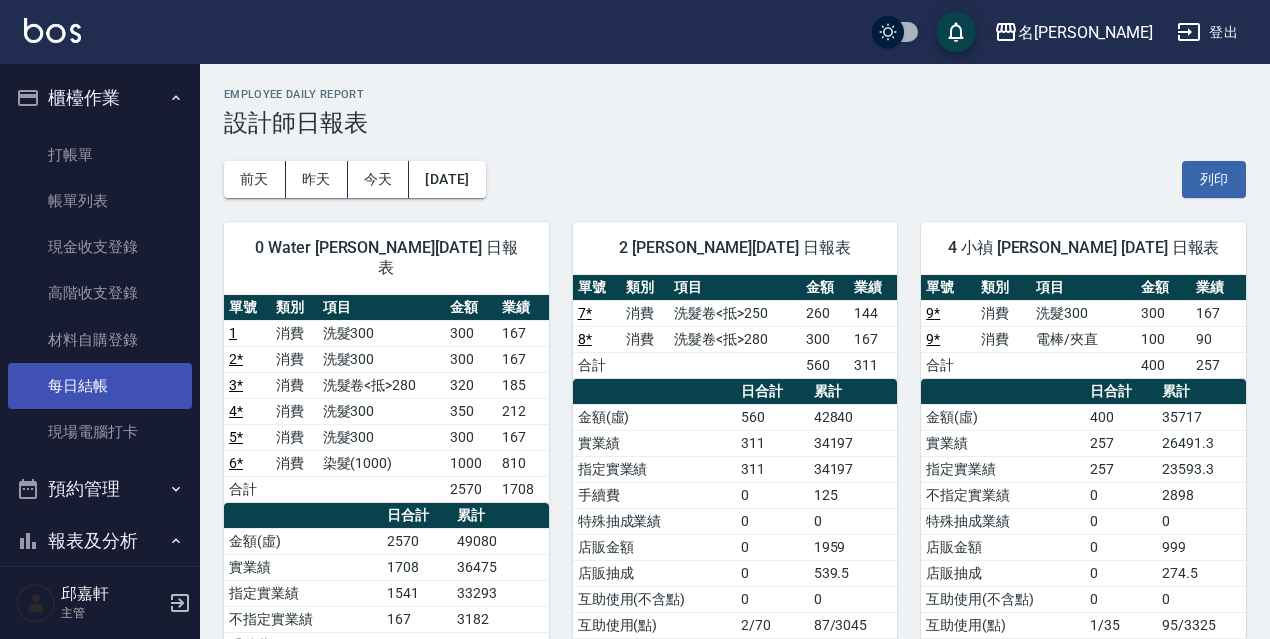 click on "每日結帳" at bounding box center (100, 386) 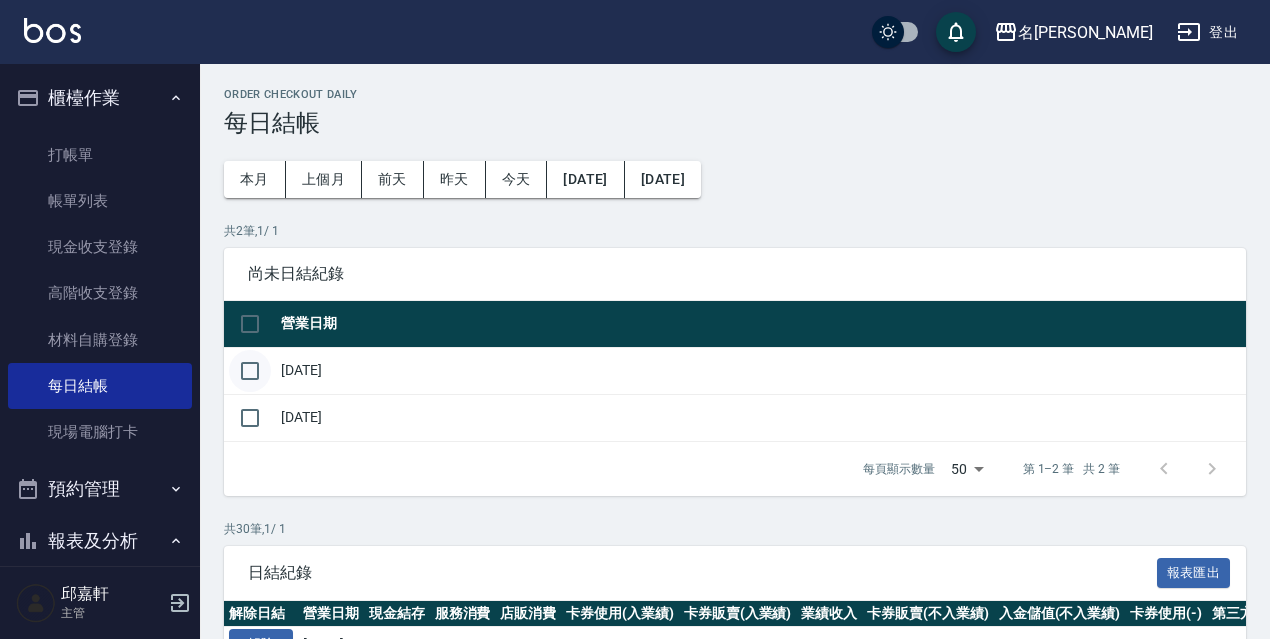 click at bounding box center [250, 371] 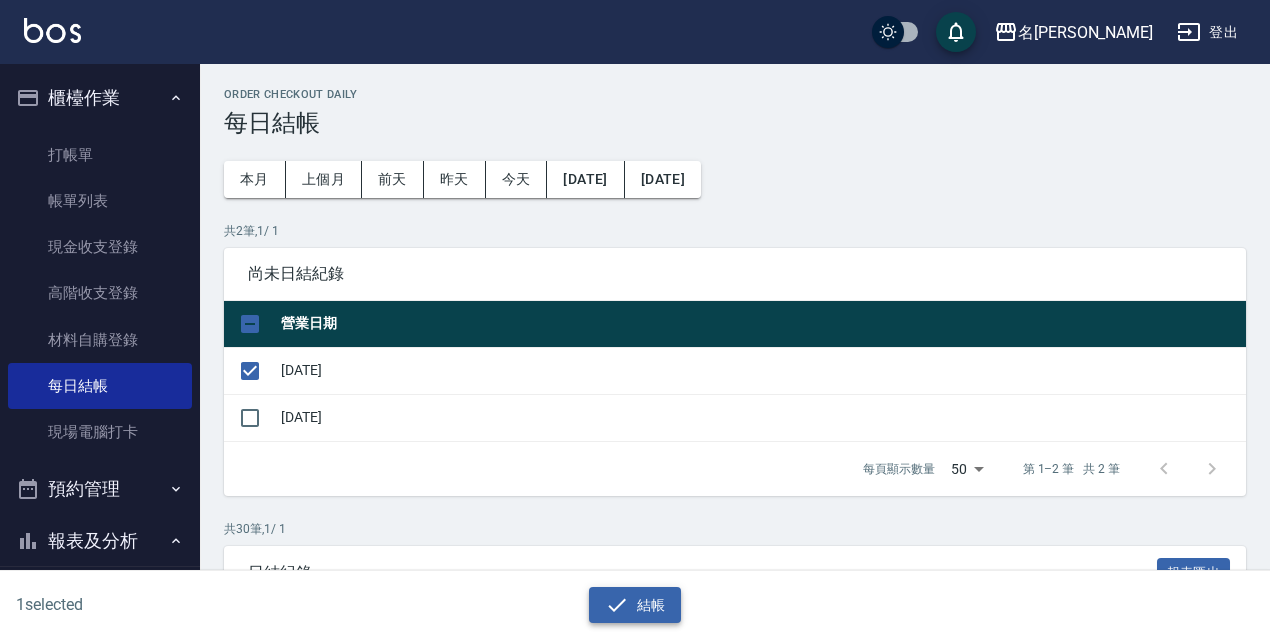 click on "結帳" at bounding box center [635, 605] 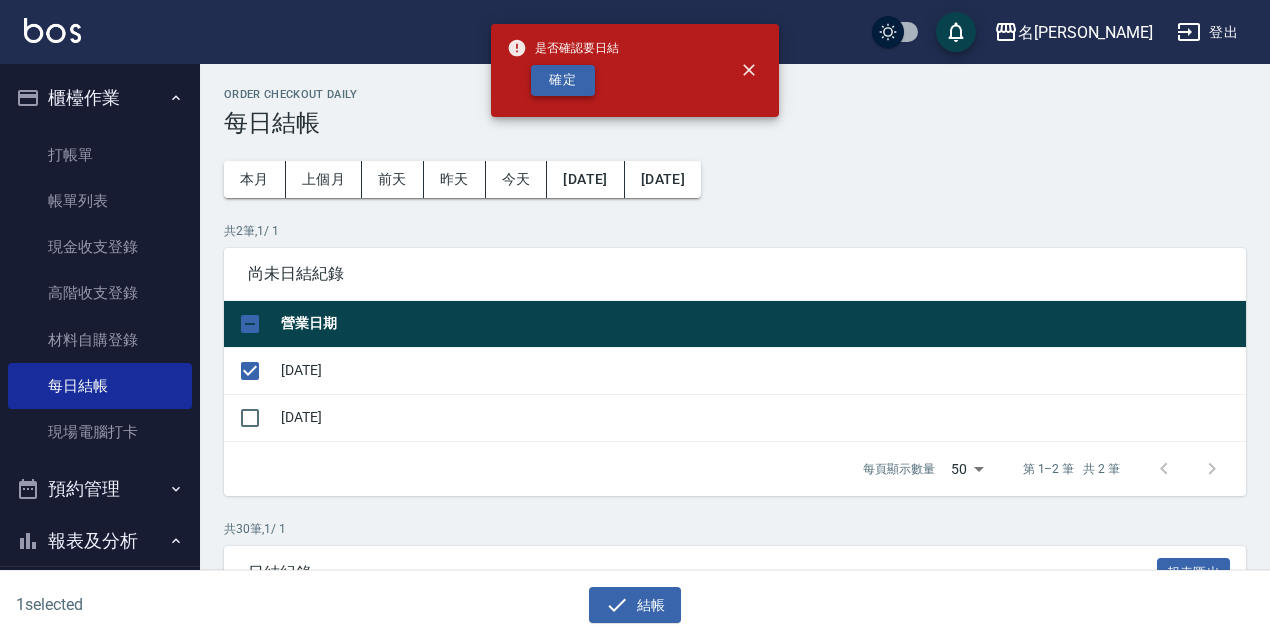 click on "確定" at bounding box center [563, 80] 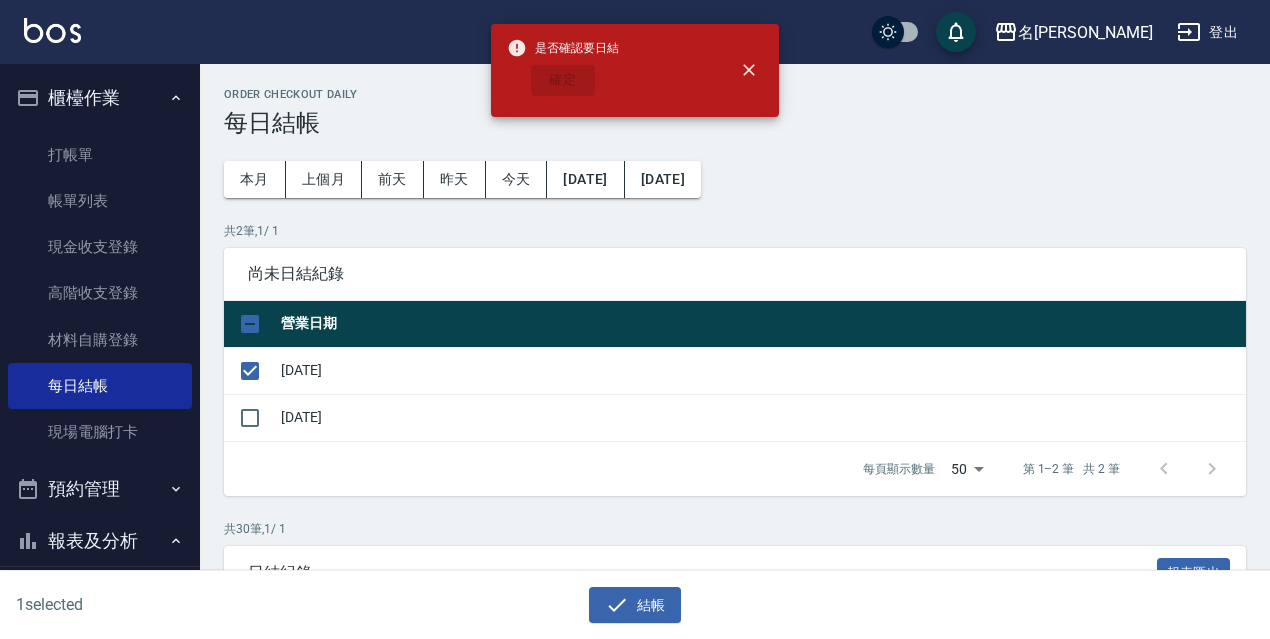 checkbox on "false" 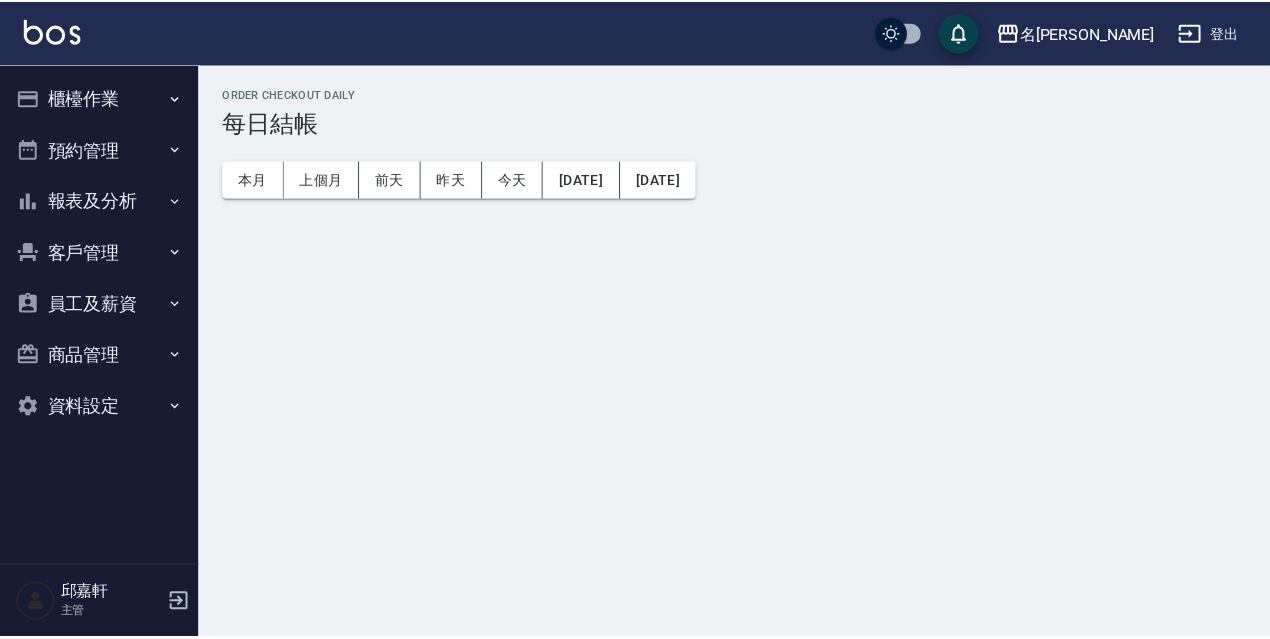scroll, scrollTop: 0, scrollLeft: 0, axis: both 